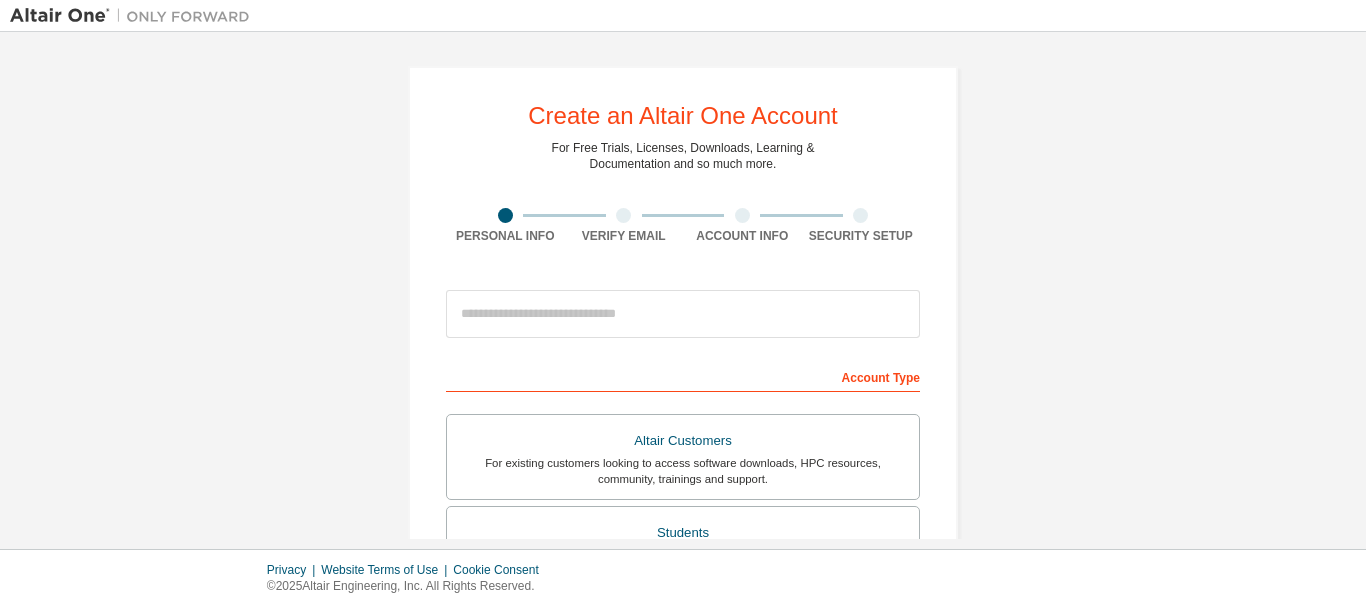 scroll, scrollTop: 0, scrollLeft: 0, axis: both 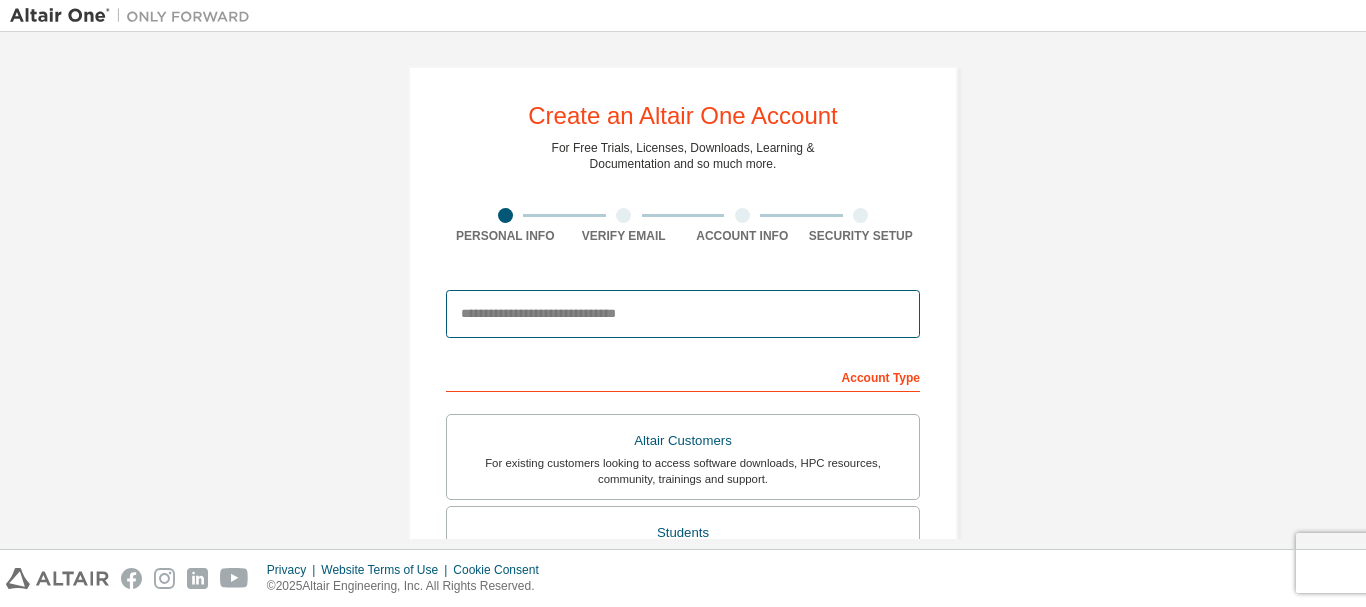 click at bounding box center [683, 314] 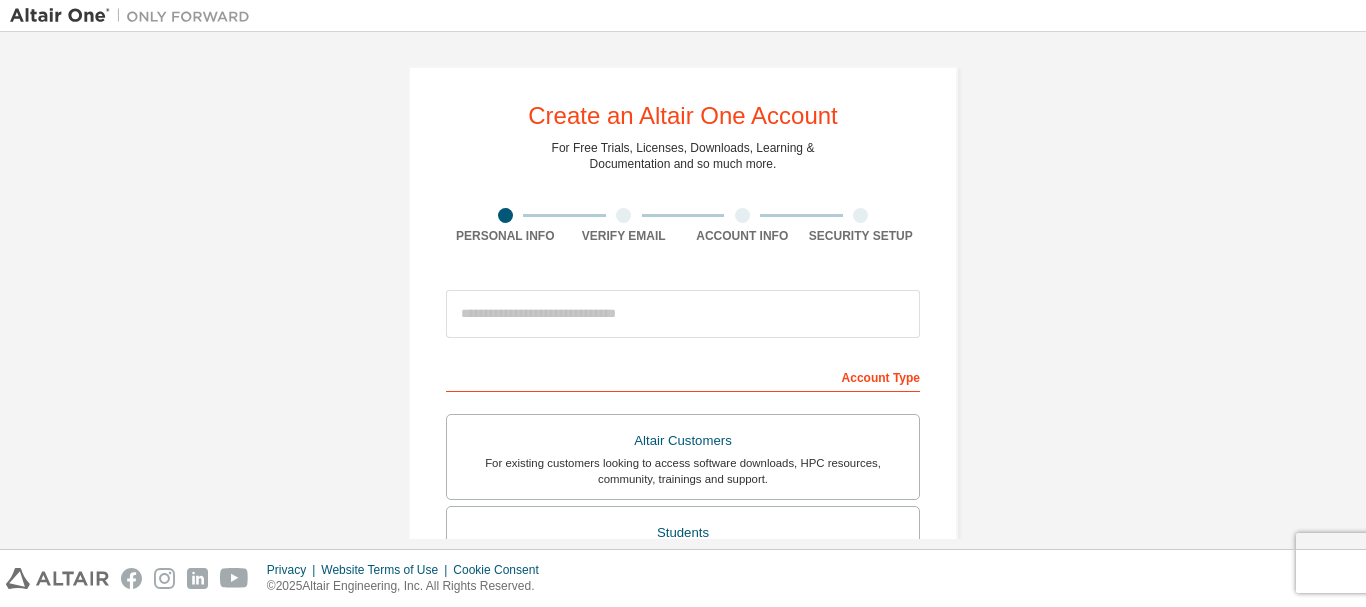 click on "Create an Altair One Account For Free Trials, Licenses, Downloads, Learning &  Documentation and so much more. Personal Info Verify Email Account Info Security Setup This is a federated email. No need to register a new account. You should be able to  login  by using your company's SSO credentials. Email already exists. Please try to  login  instead. Account Type Altair Customers For existing customers looking to access software downloads, HPC resources, community, trainings and support. Students For currently enrolled students looking to access the free Altair Student Edition bundle and all other student resources. Faculty For faculty & administrators of academic institutions administering students and accessing software for academic purposes. Everyone else For individuals, businesses and everyone else looking to try Altair software and explore our product offerings. Your Profile First Name Last Name Job Title Please provide State/Province to help us route sales and support resources to you more efficiently." at bounding box center [683, 571] 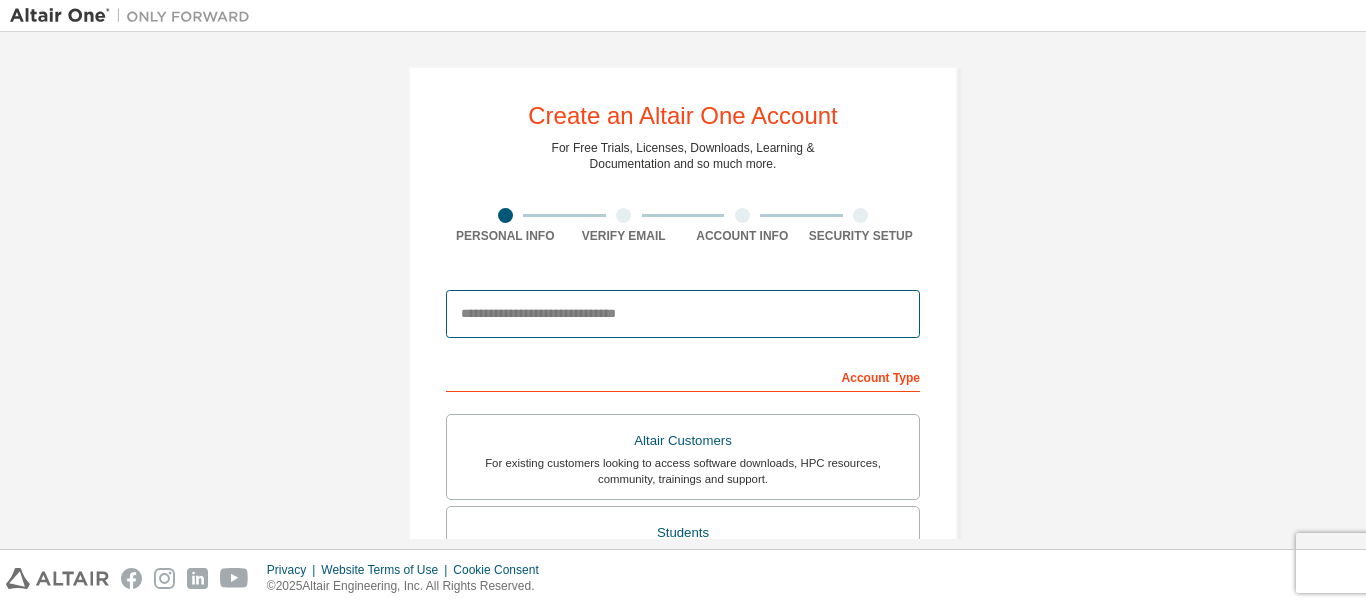 click at bounding box center (683, 314) 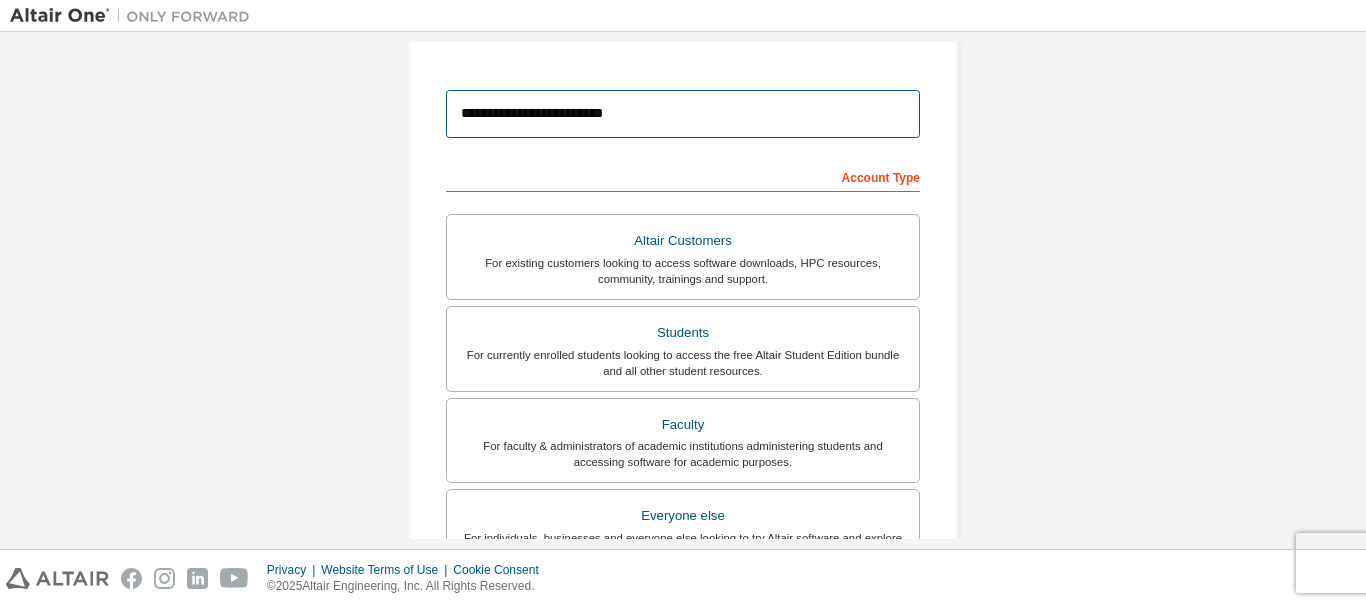 scroll, scrollTop: 300, scrollLeft: 0, axis: vertical 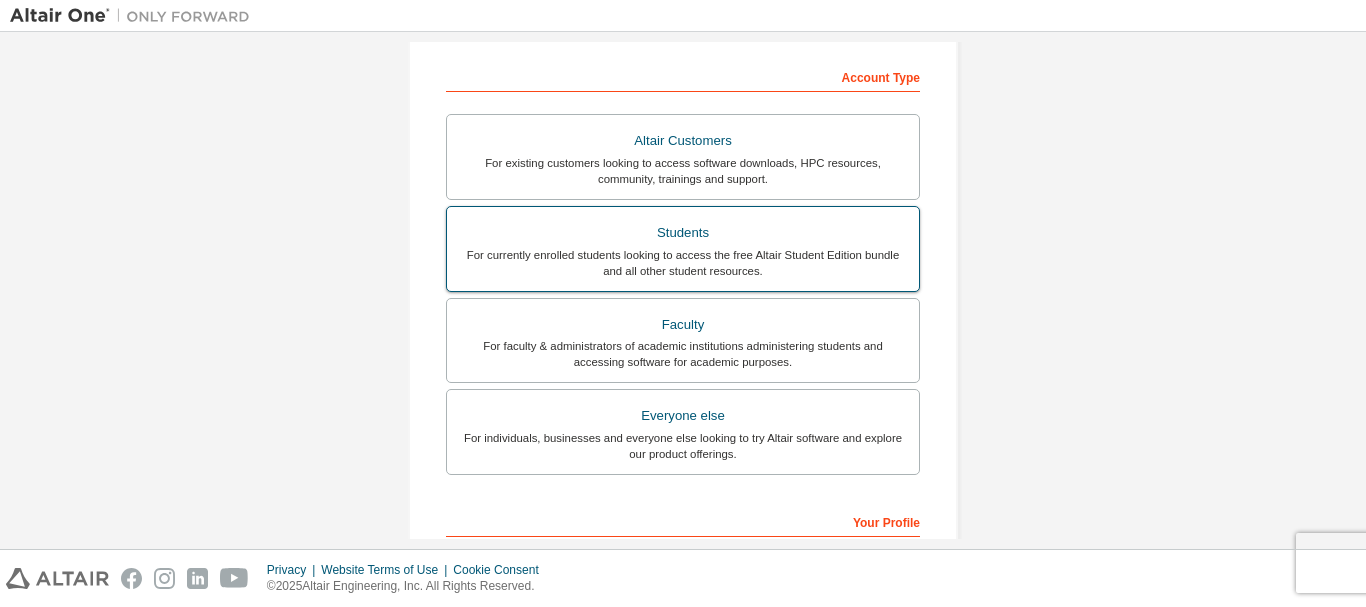type on "**********" 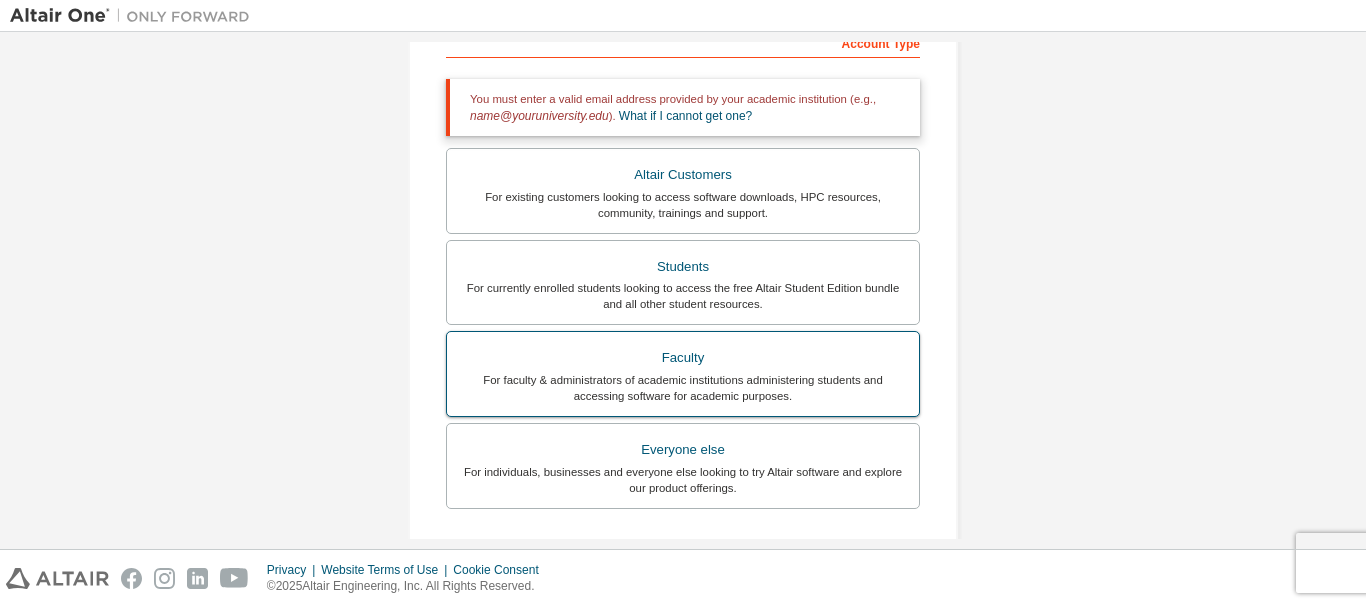 scroll, scrollTop: 300, scrollLeft: 0, axis: vertical 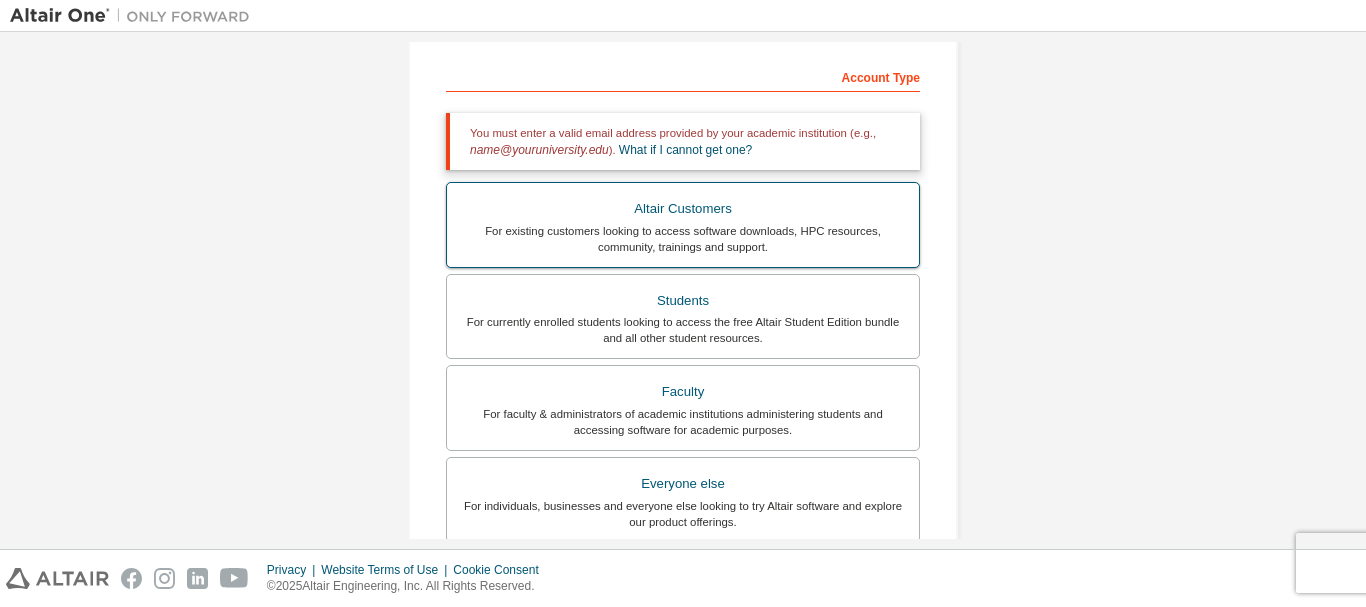 click on "For existing customers looking to access software downloads, HPC resources, community, trainings and support." at bounding box center [683, 239] 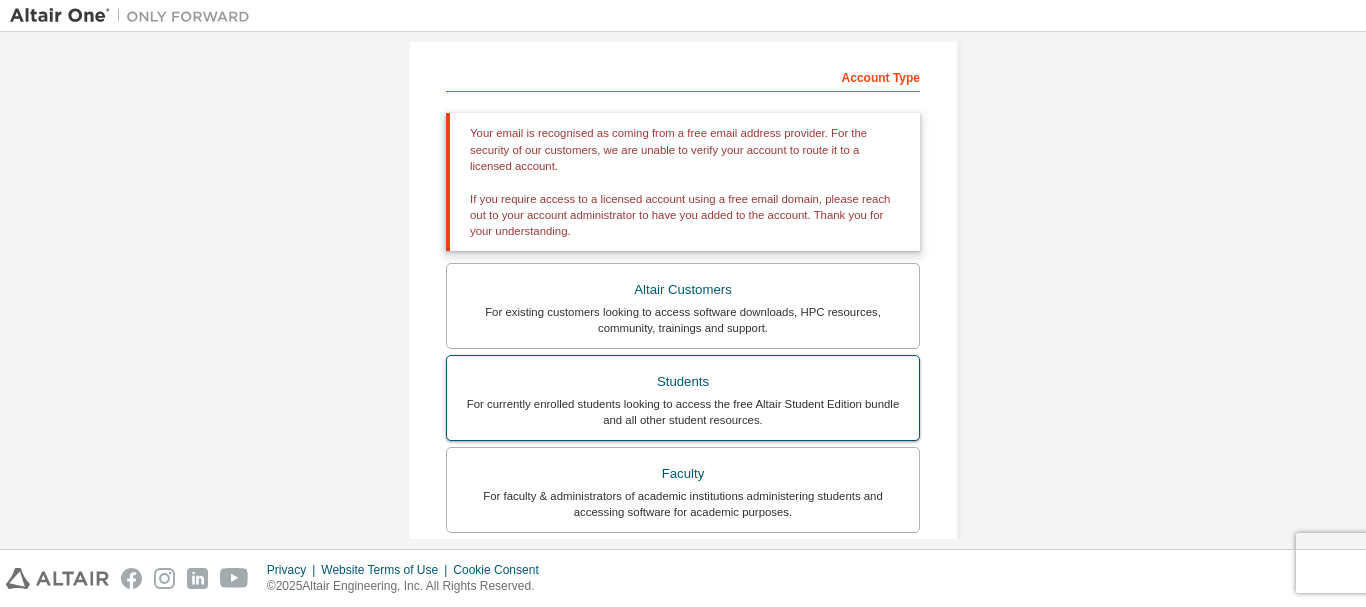 click on "Students" at bounding box center (683, 382) 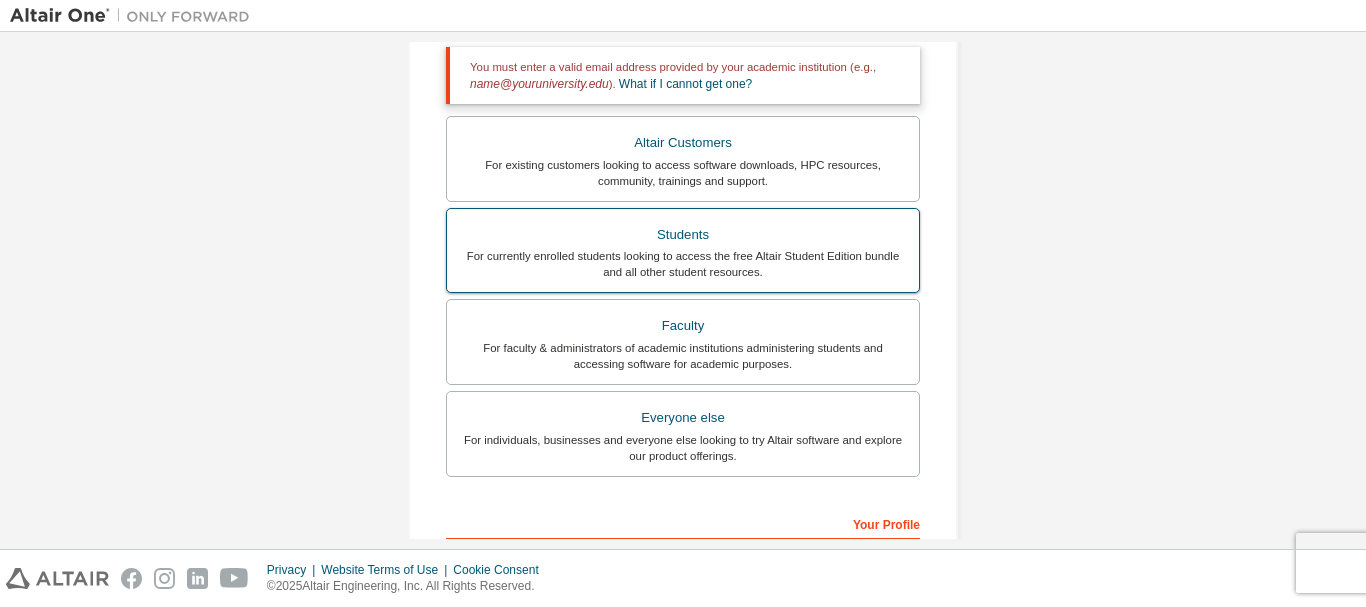 scroll, scrollTop: 400, scrollLeft: 0, axis: vertical 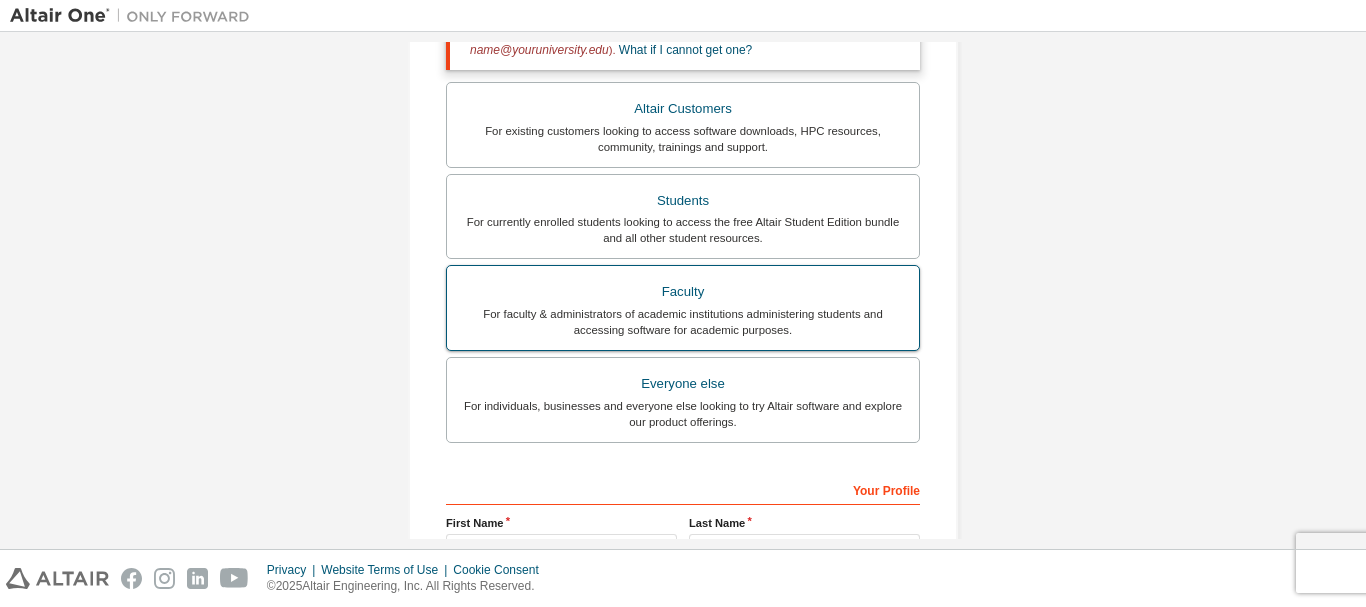 click on "For faculty & administrators of academic institutions administering students and accessing software for academic purposes." at bounding box center [683, 322] 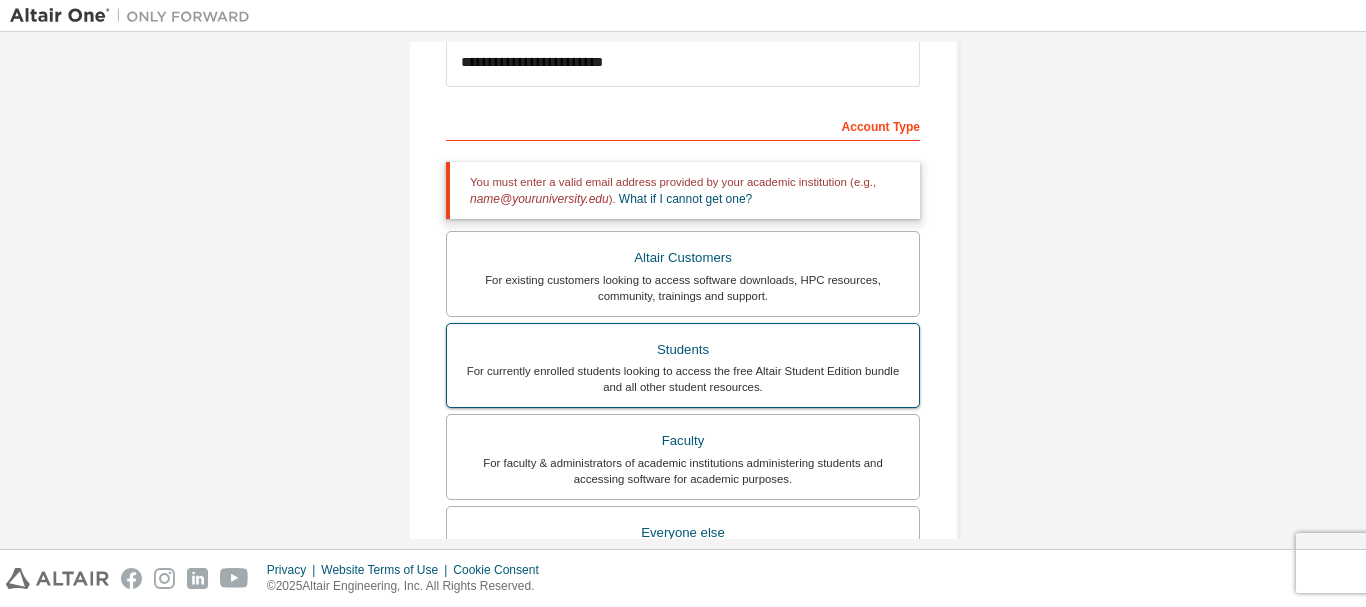 scroll, scrollTop: 400, scrollLeft: 0, axis: vertical 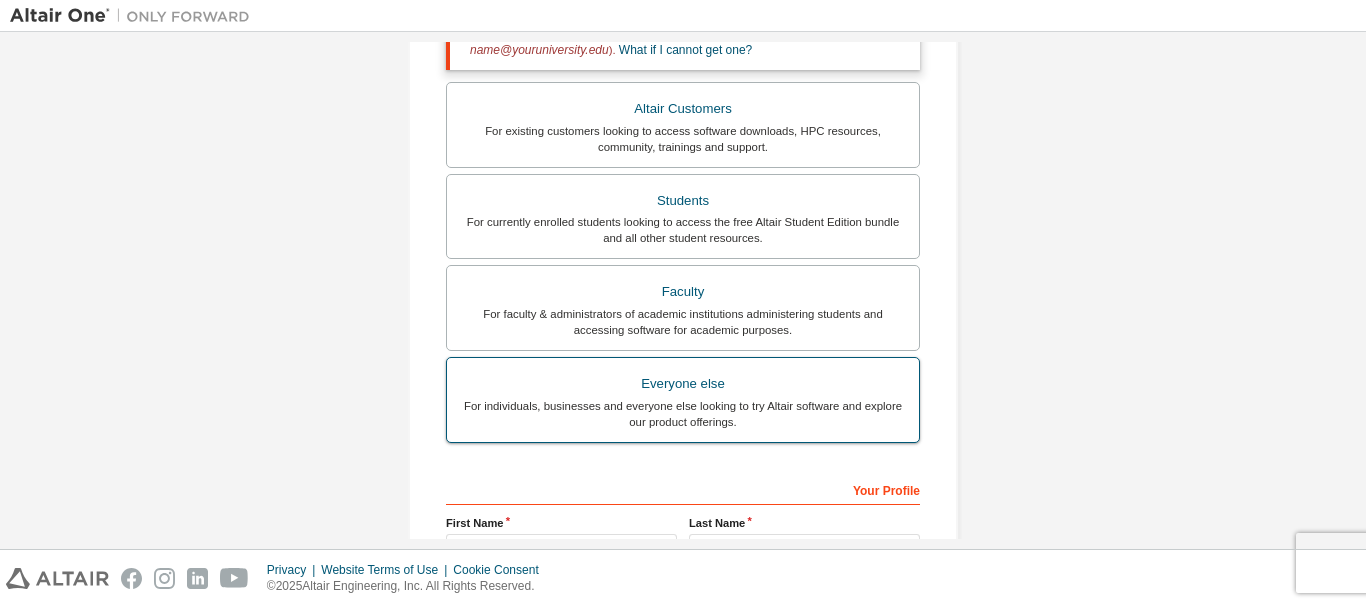 click on "For individuals, businesses and everyone else looking to try Altair software and explore our product offerings." at bounding box center (683, 414) 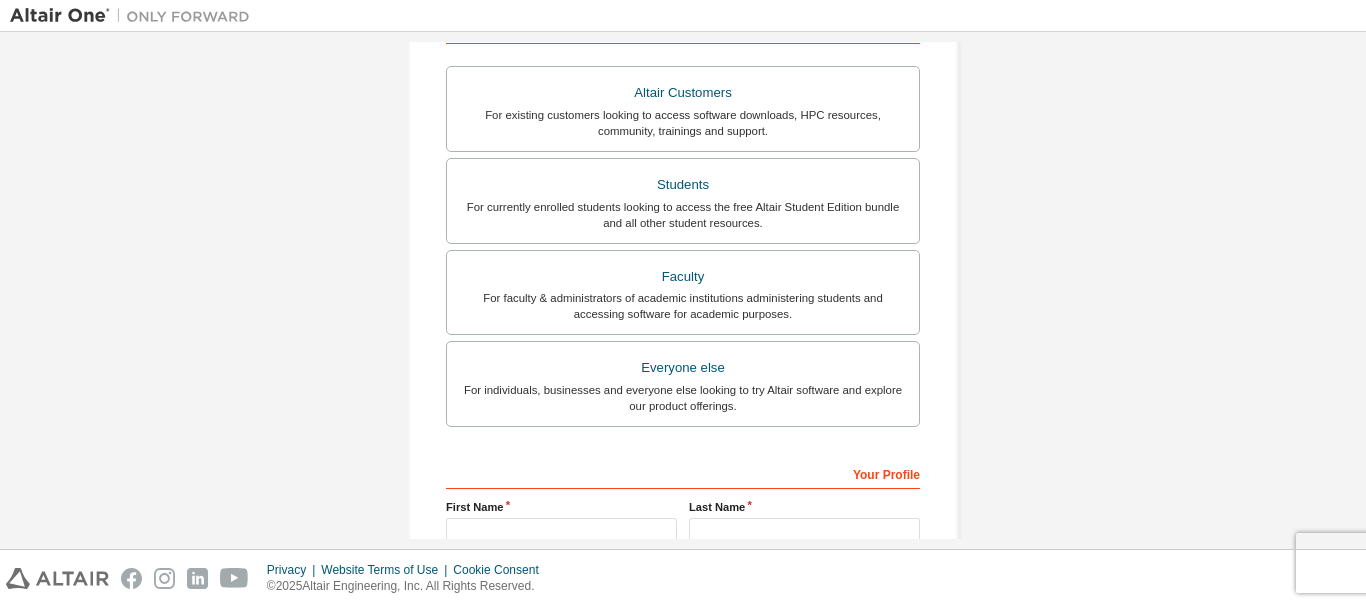 scroll, scrollTop: 300, scrollLeft: 0, axis: vertical 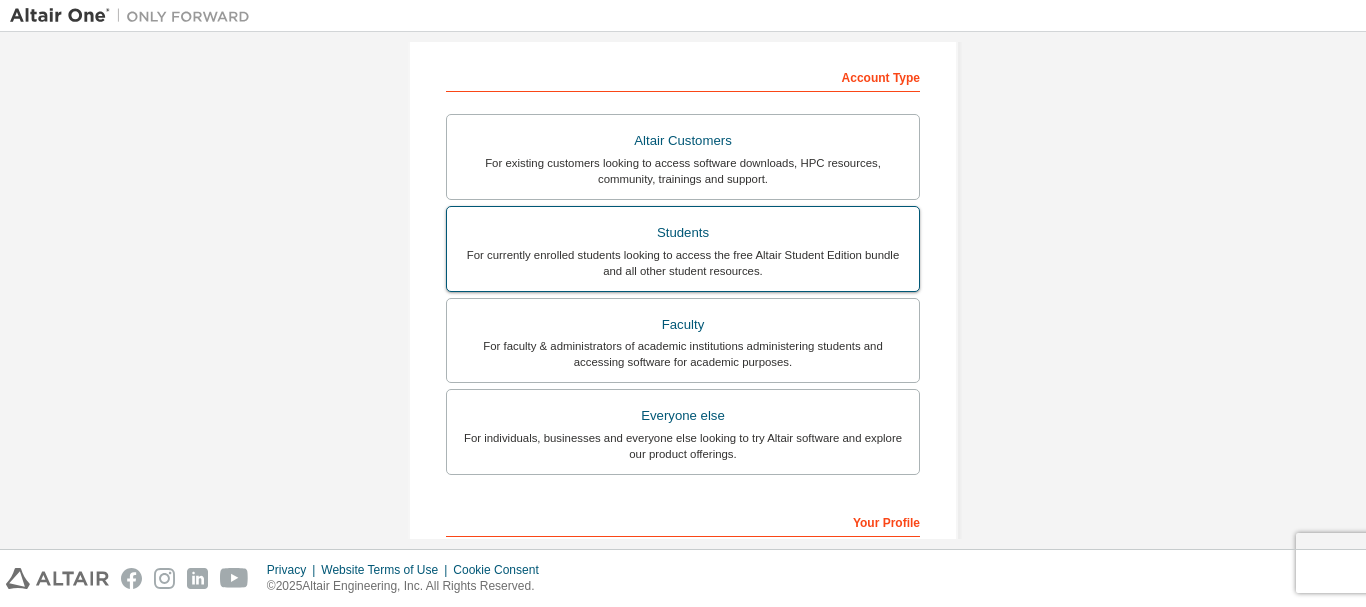 click on "Students For currently enrolled students looking to access the free Altair Student Edition bundle and all other student resources." at bounding box center (683, 249) 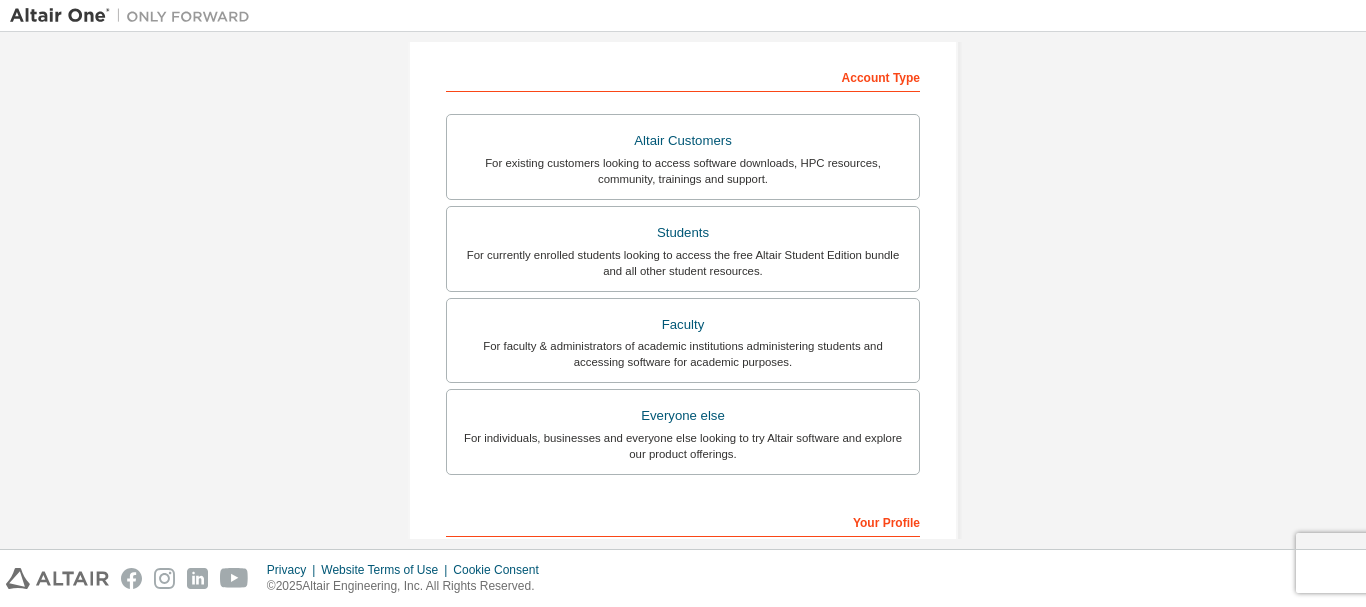 click on "**********" at bounding box center (683, 271) 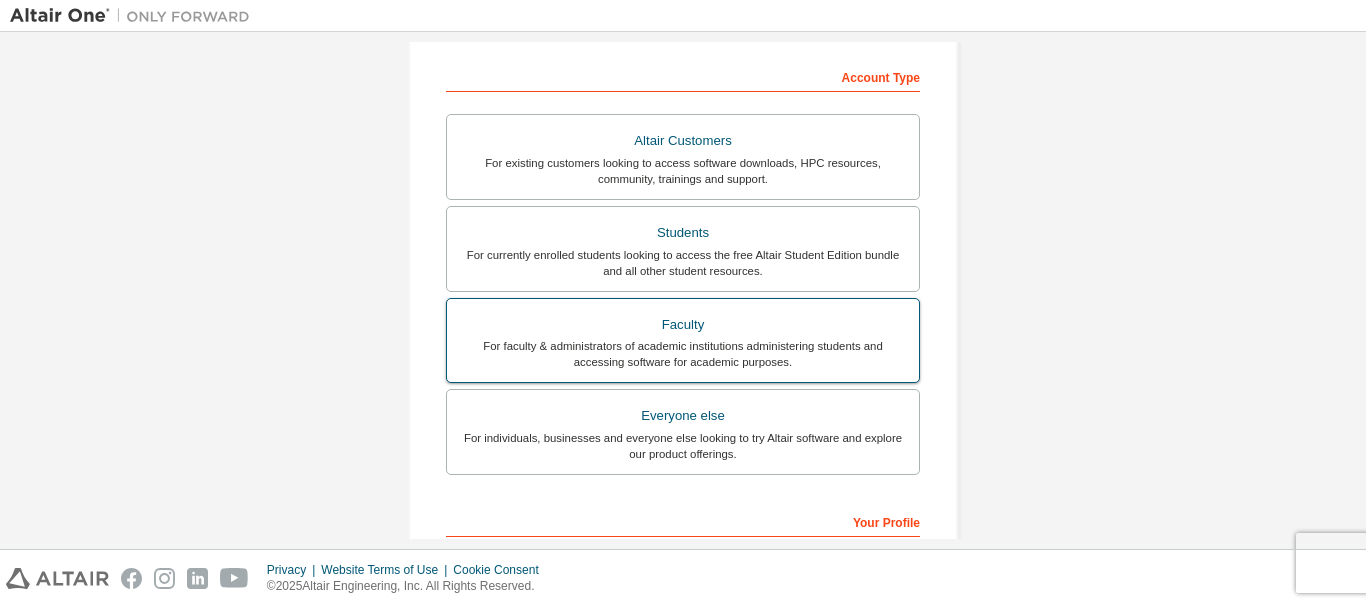 scroll, scrollTop: 562, scrollLeft: 0, axis: vertical 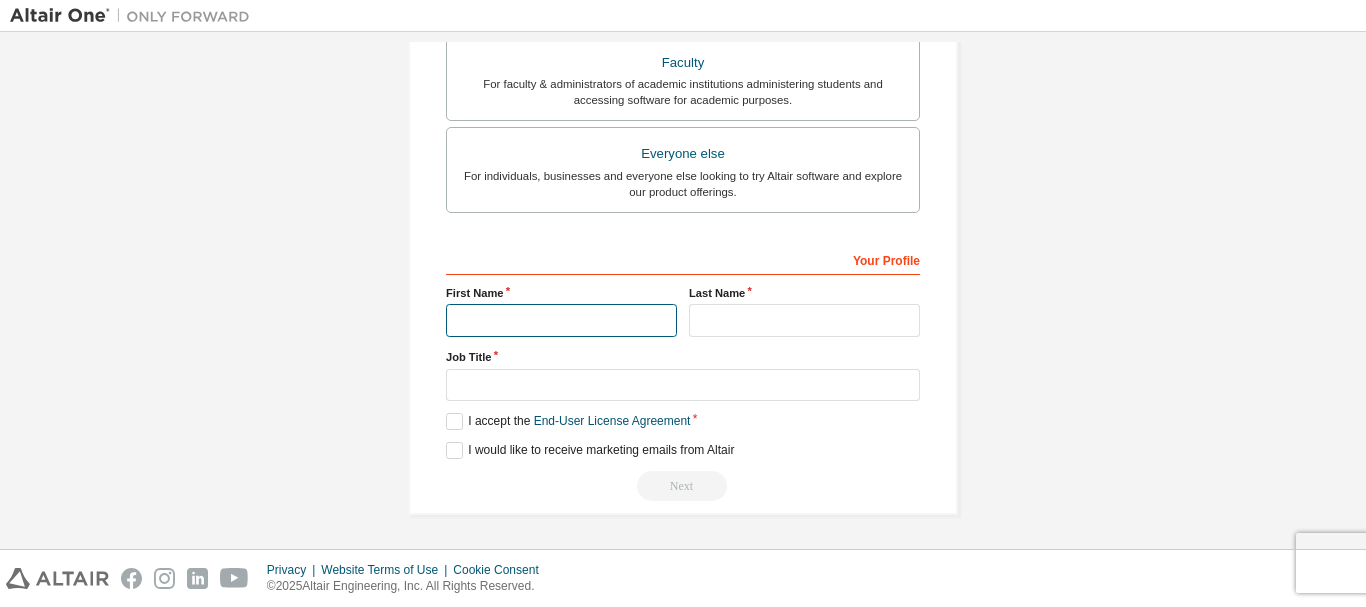 click at bounding box center [561, 320] 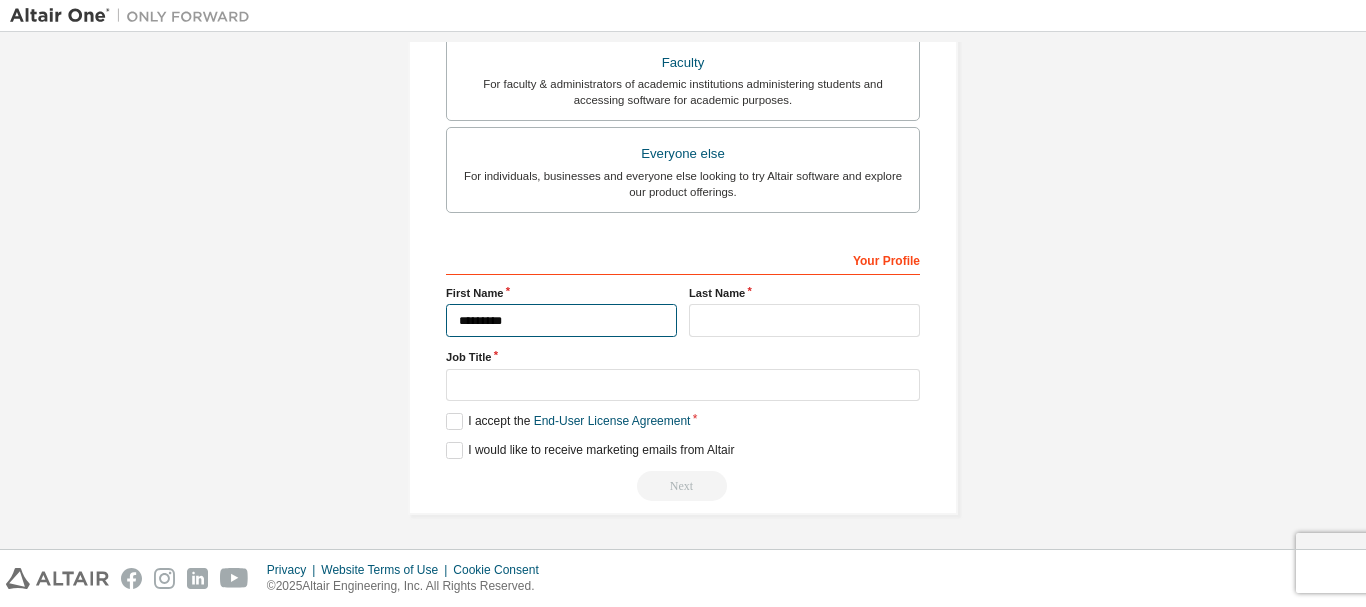 type on "*********" 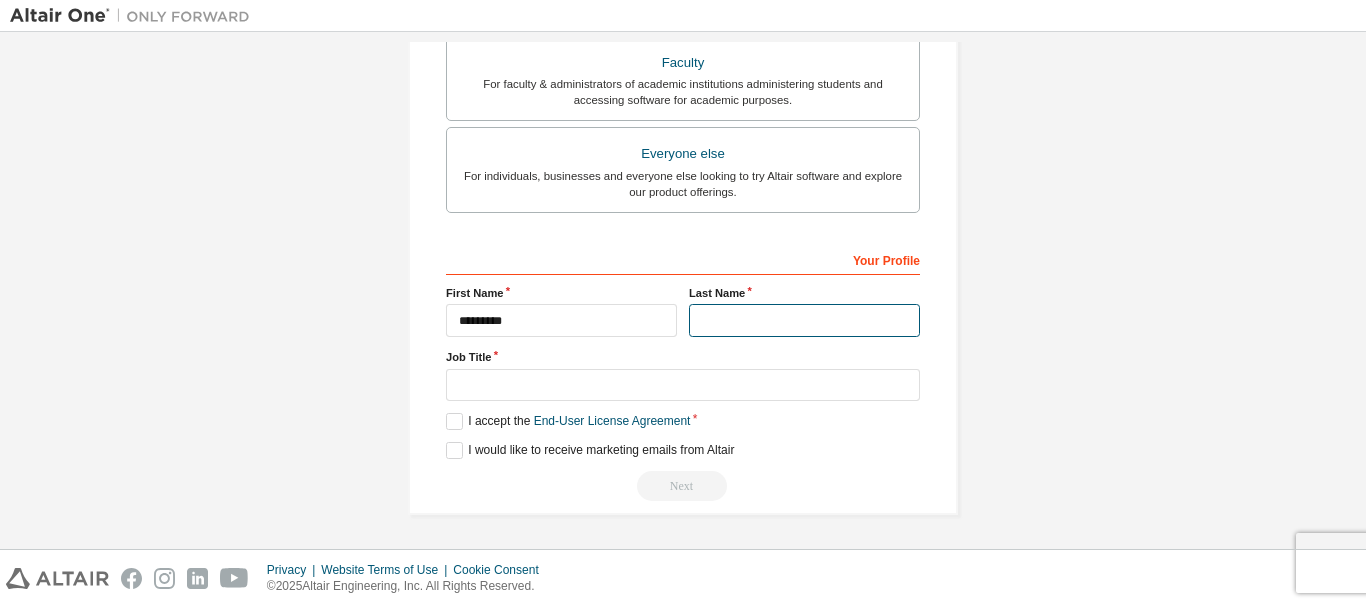 click at bounding box center [804, 320] 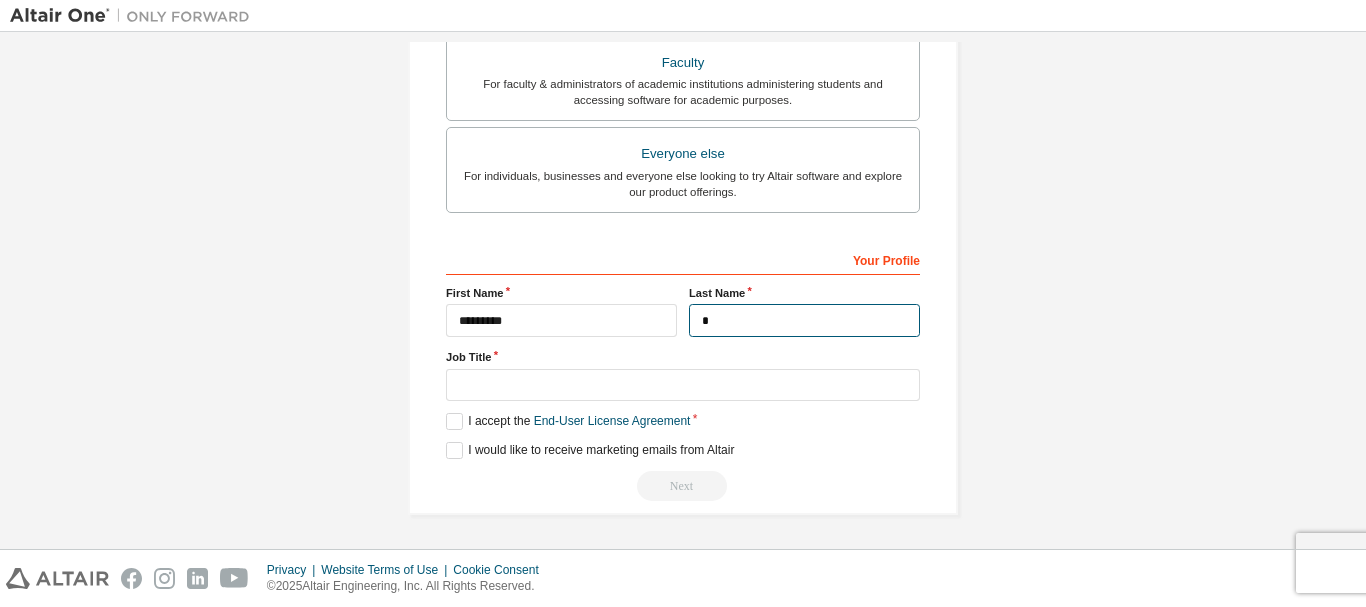type on "*" 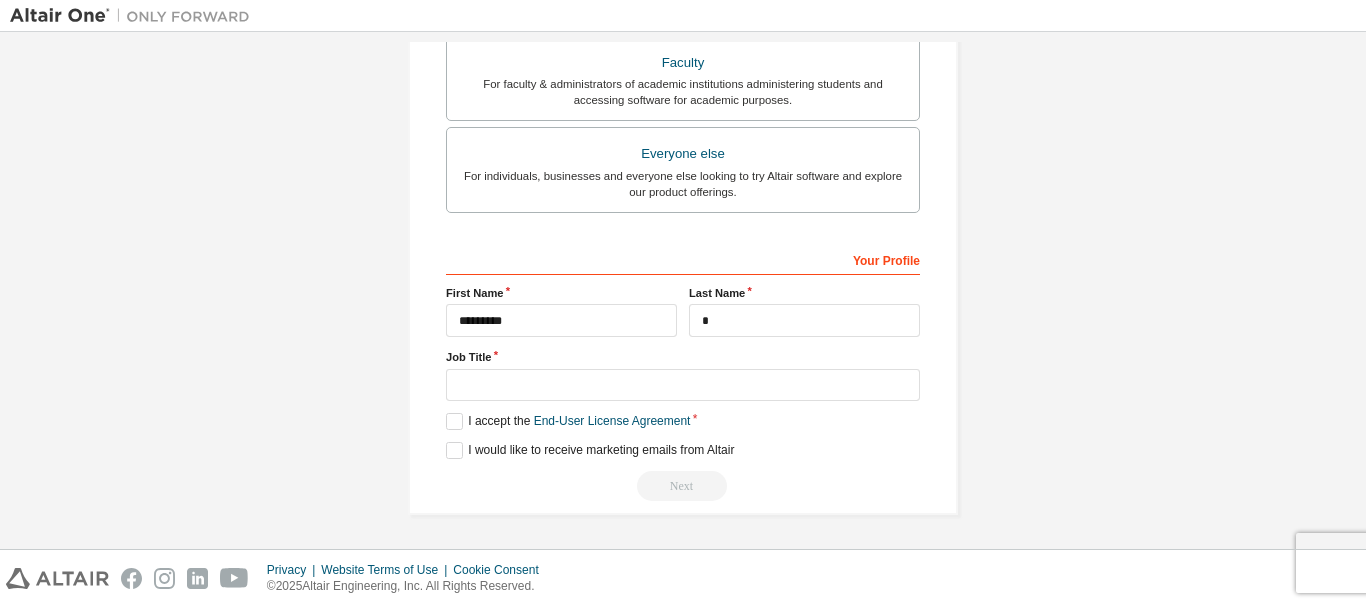 click on "Job Title" at bounding box center (683, 357) 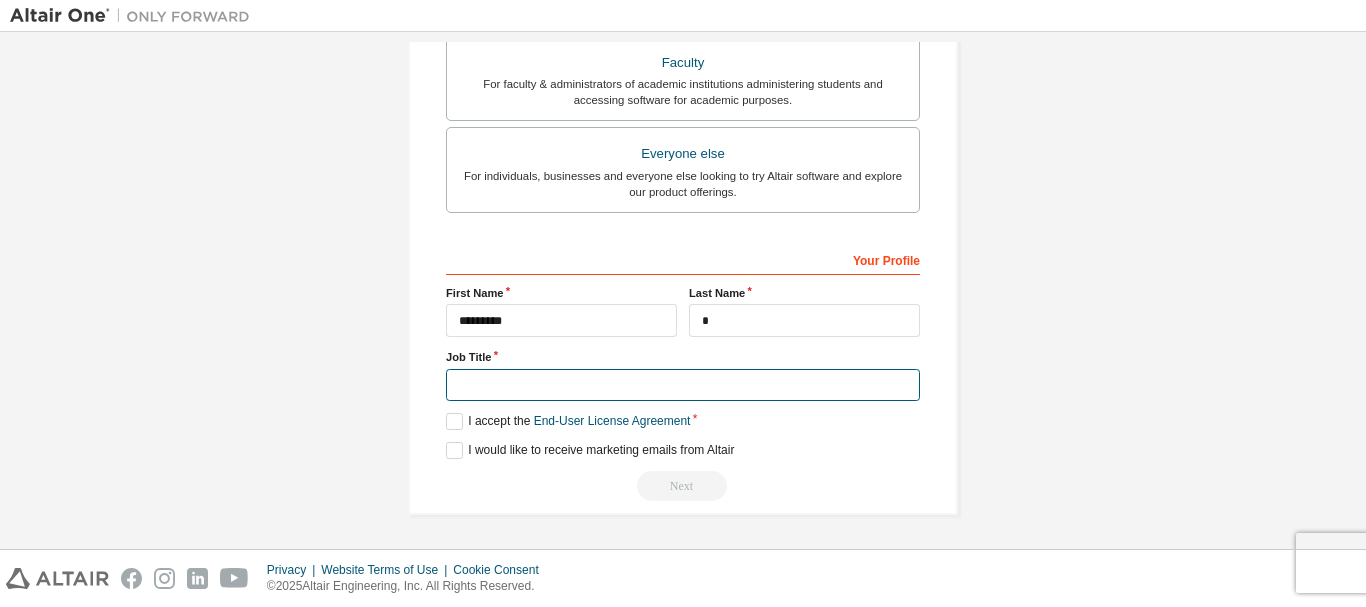 click at bounding box center (683, 385) 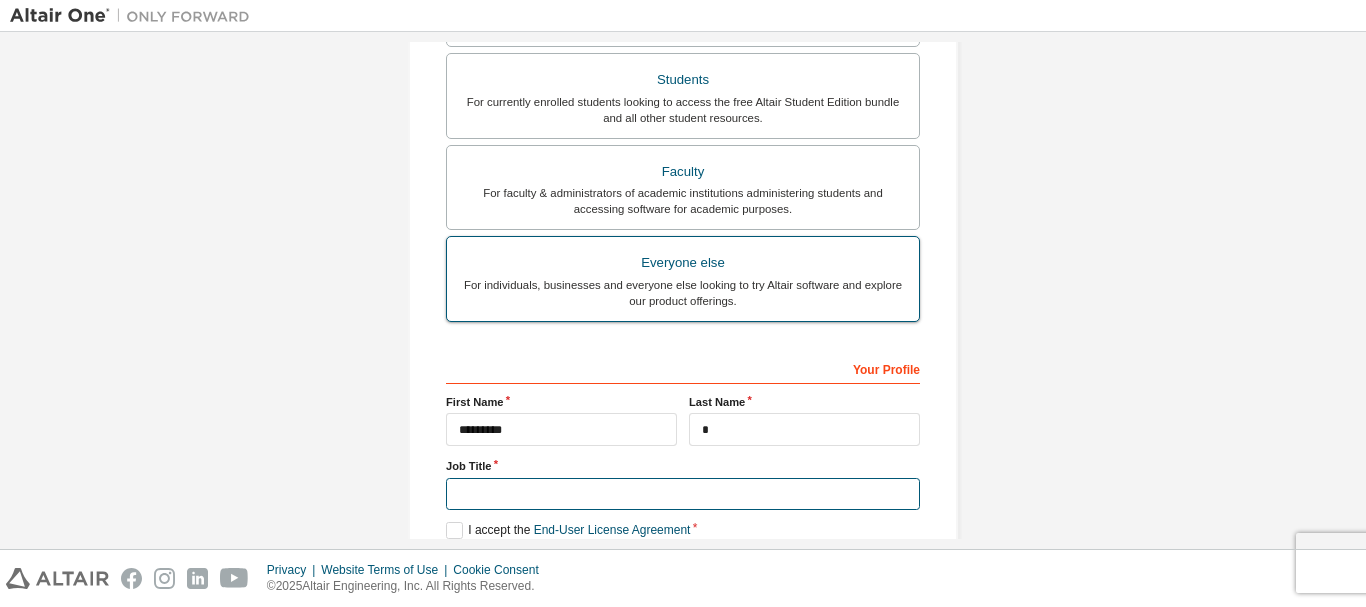 scroll, scrollTop: 562, scrollLeft: 0, axis: vertical 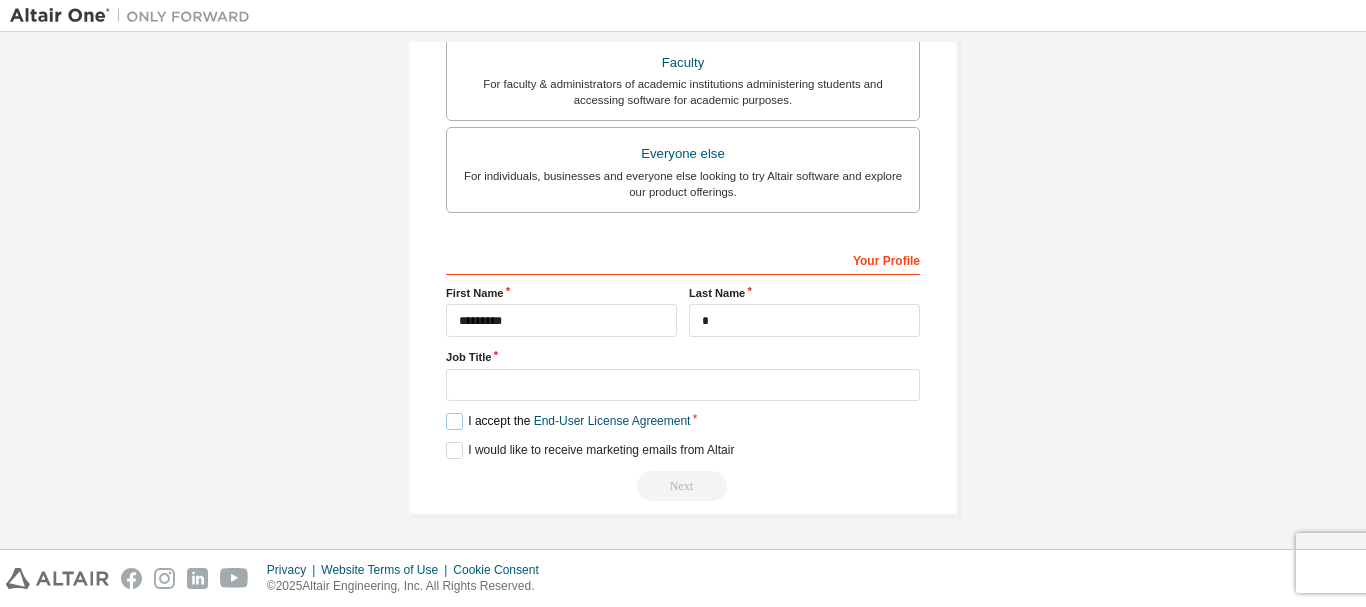 click on "I accept the    End-User License Agreement" at bounding box center (568, 421) 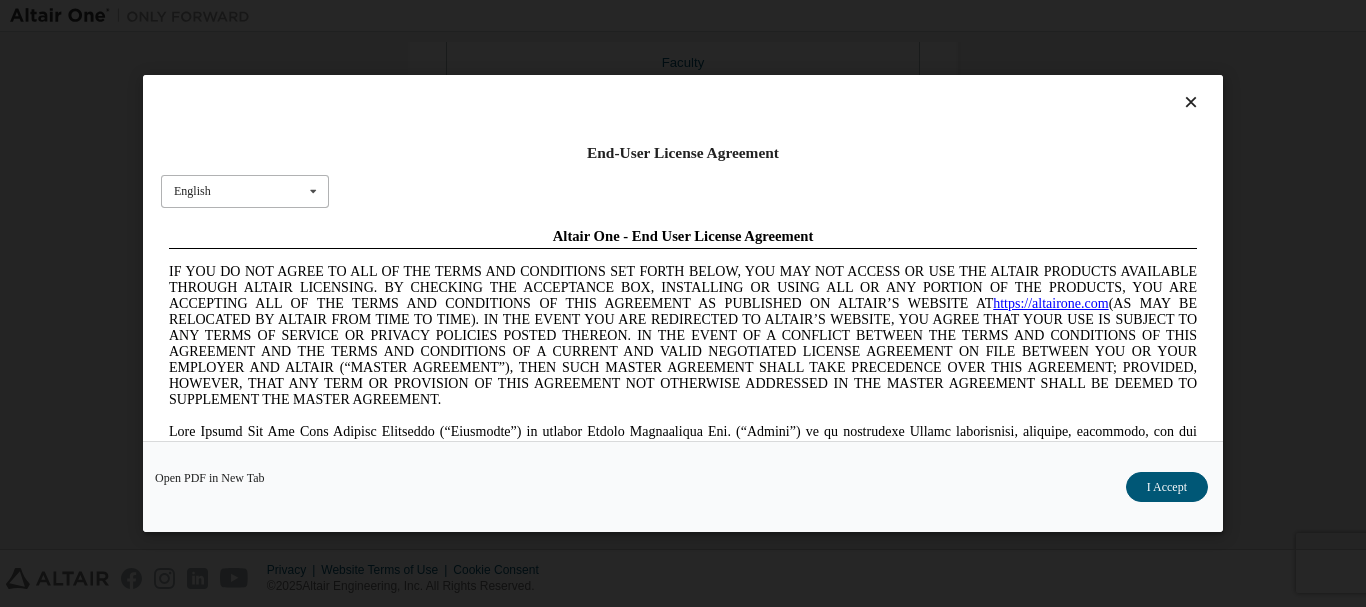 scroll, scrollTop: 0, scrollLeft: 0, axis: both 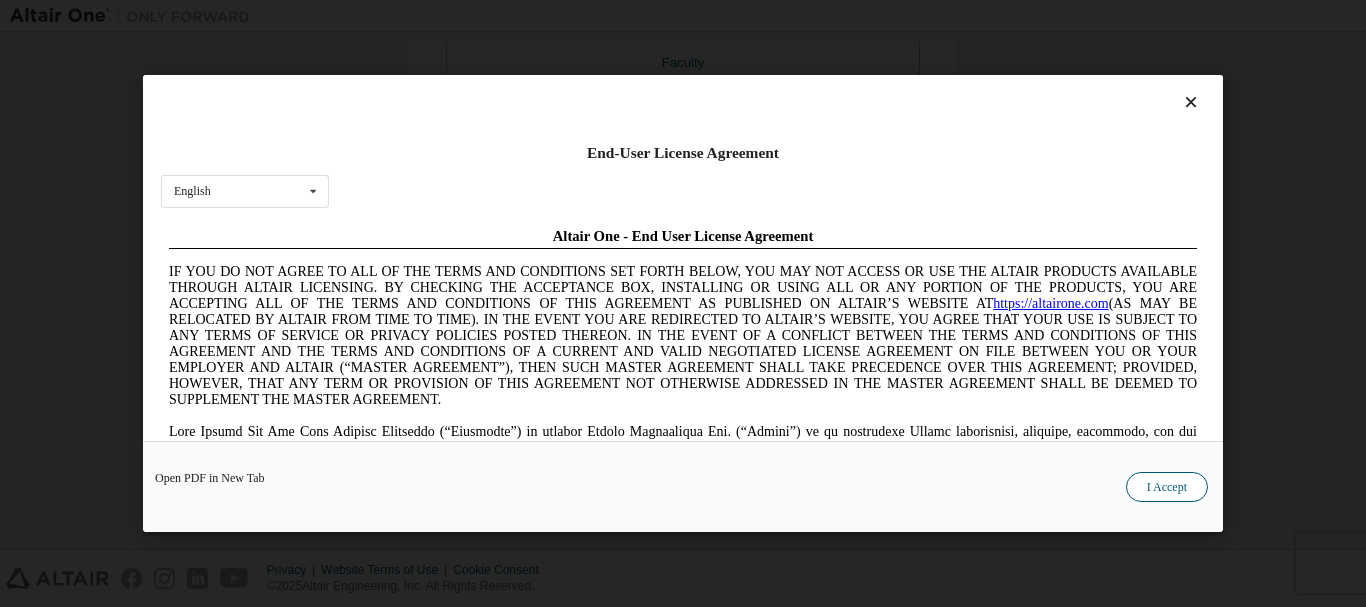 click on "I Accept" at bounding box center (1167, 487) 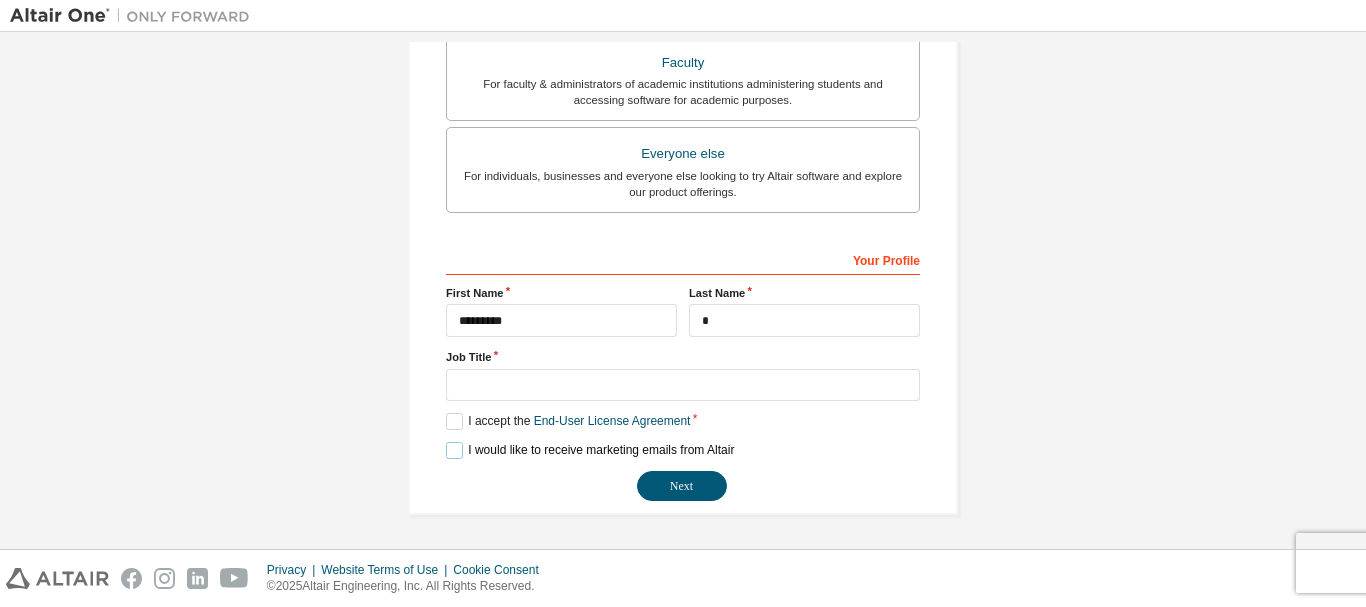 click on "I would like to receive marketing emails from Altair" at bounding box center [590, 450] 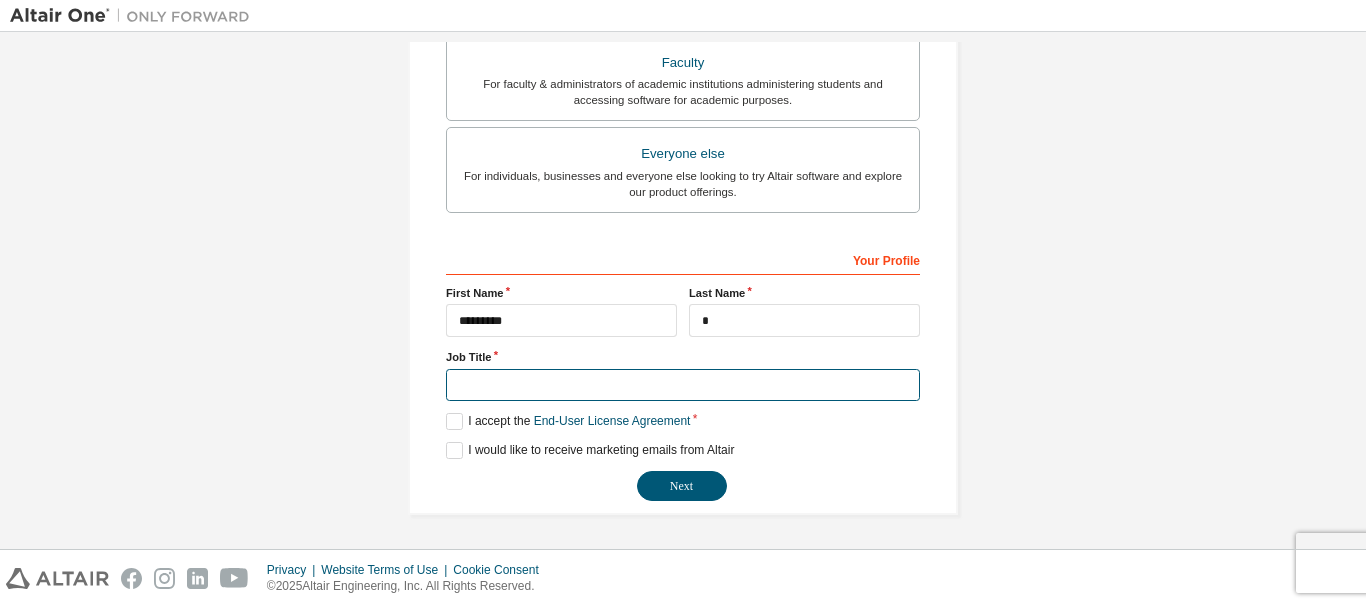 click at bounding box center (683, 385) 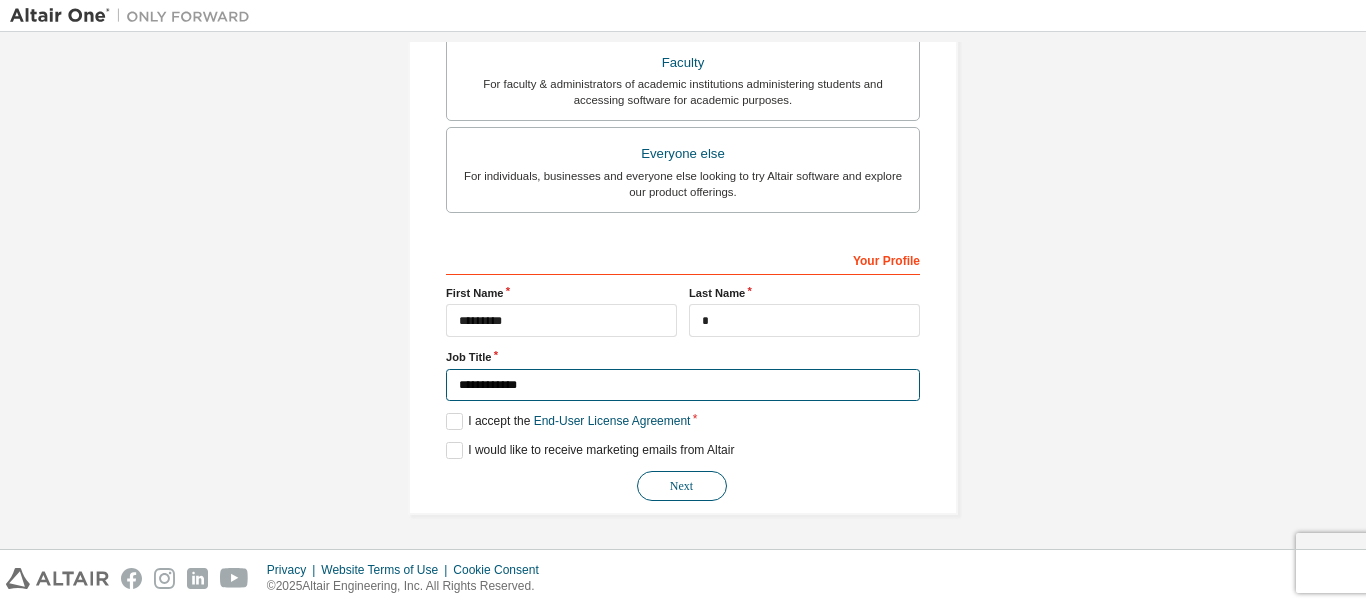type on "**********" 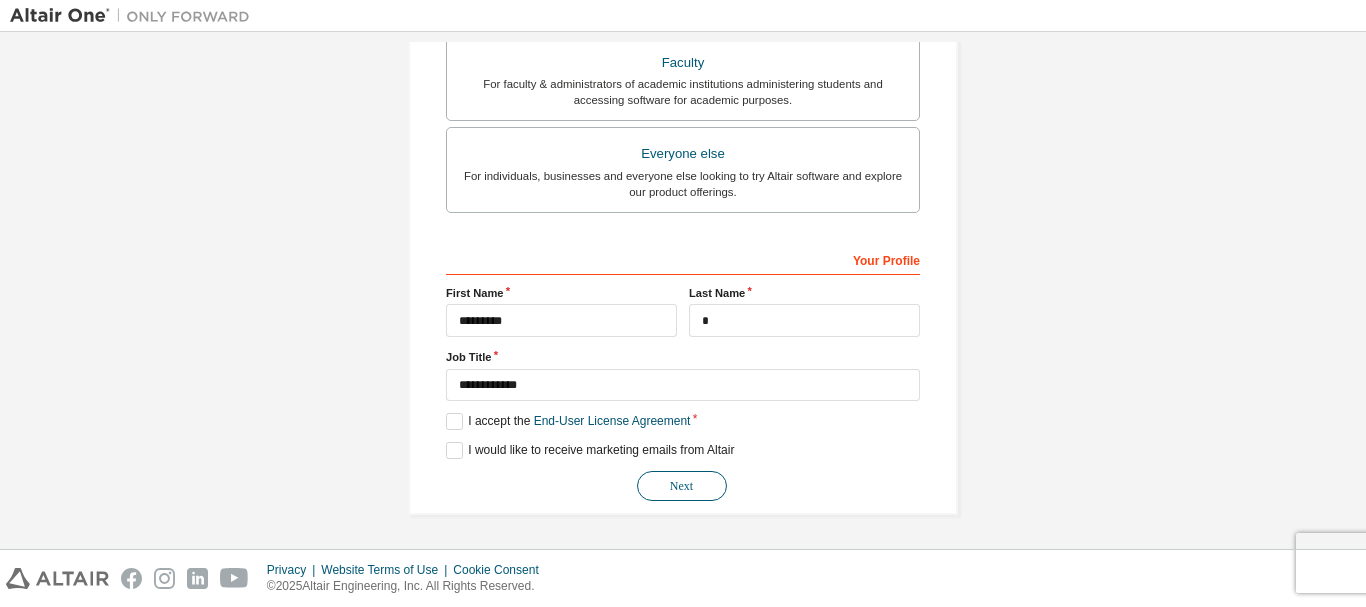 click on "Next" at bounding box center (682, 486) 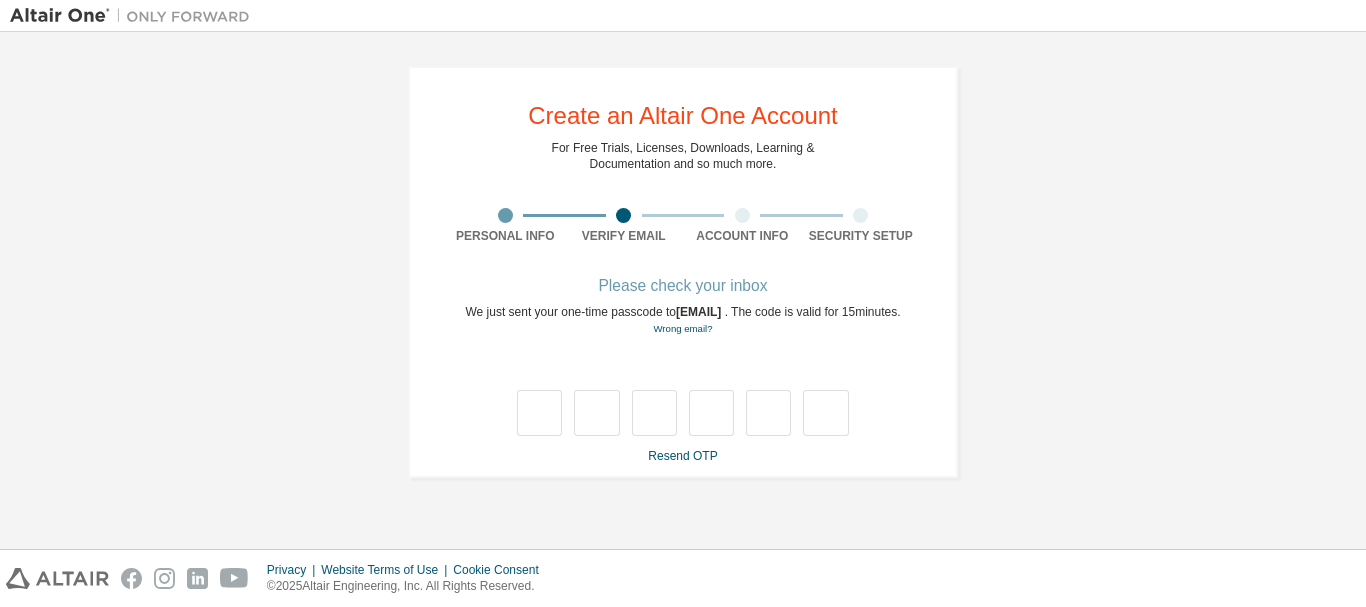 scroll, scrollTop: 0, scrollLeft: 0, axis: both 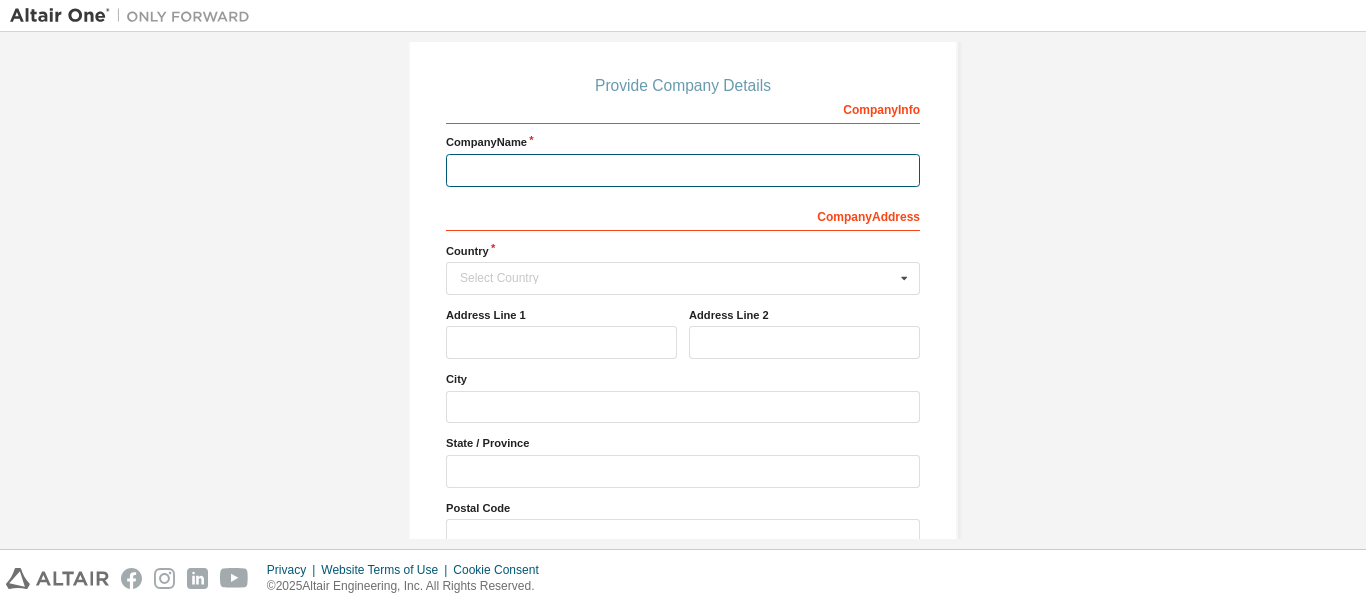 click at bounding box center (683, 170) 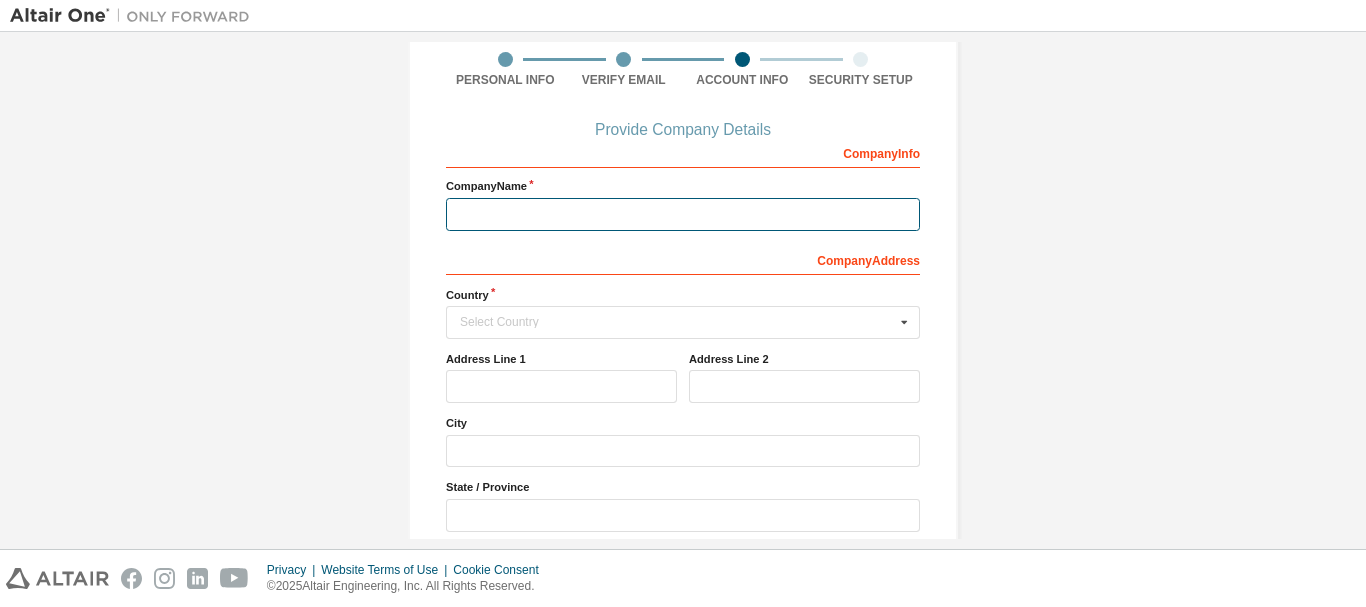scroll, scrollTop: 200, scrollLeft: 0, axis: vertical 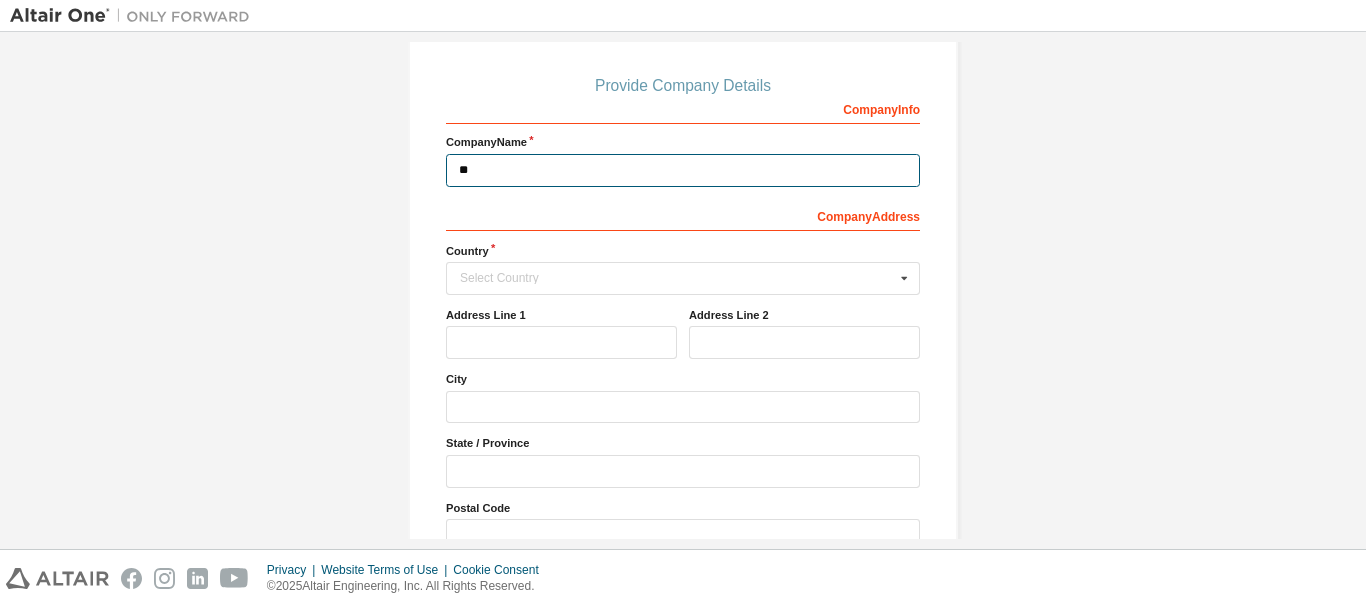 type on "*" 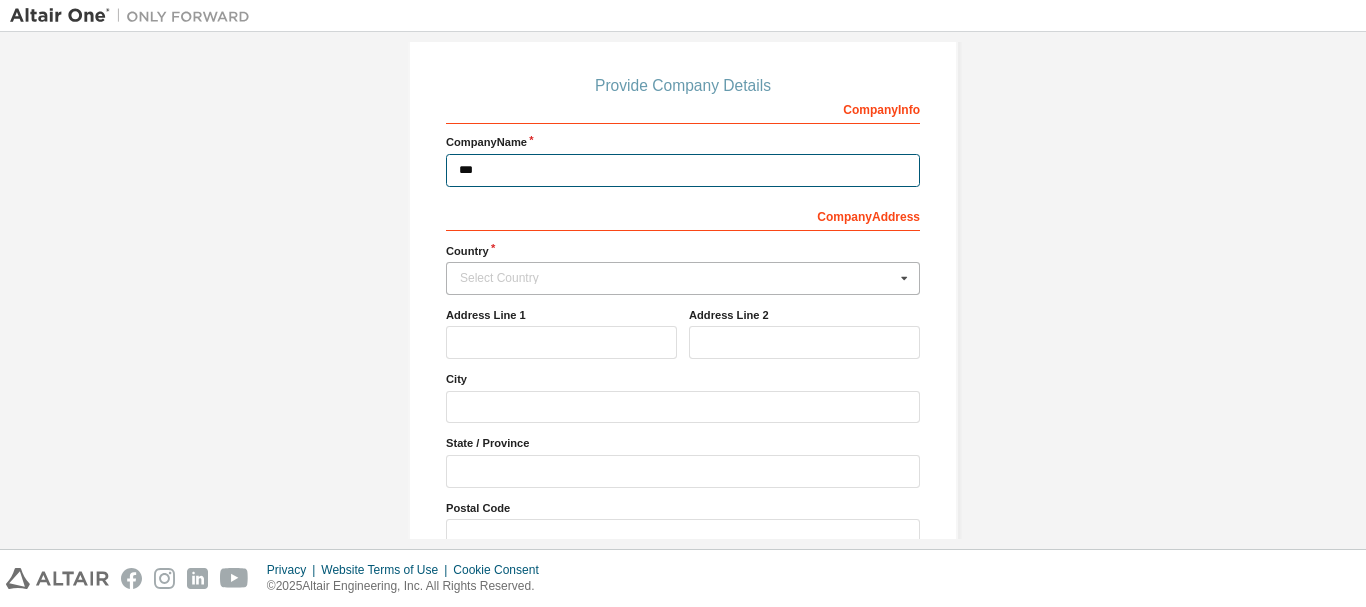type on "***" 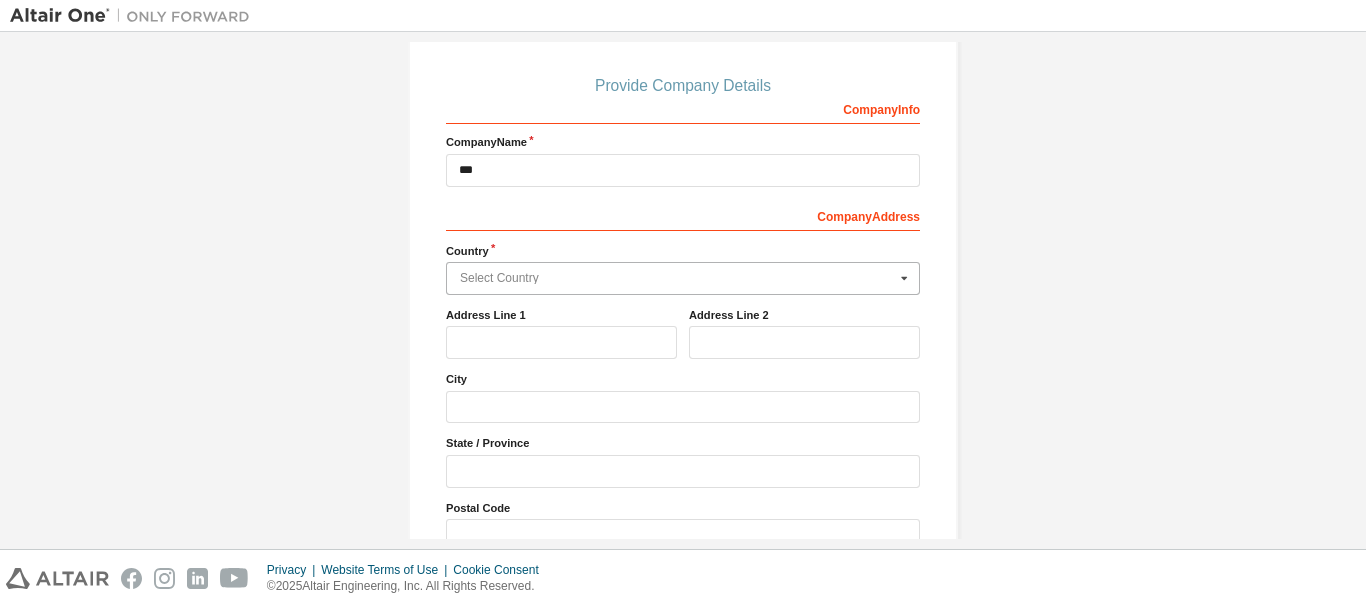 click at bounding box center (684, 278) 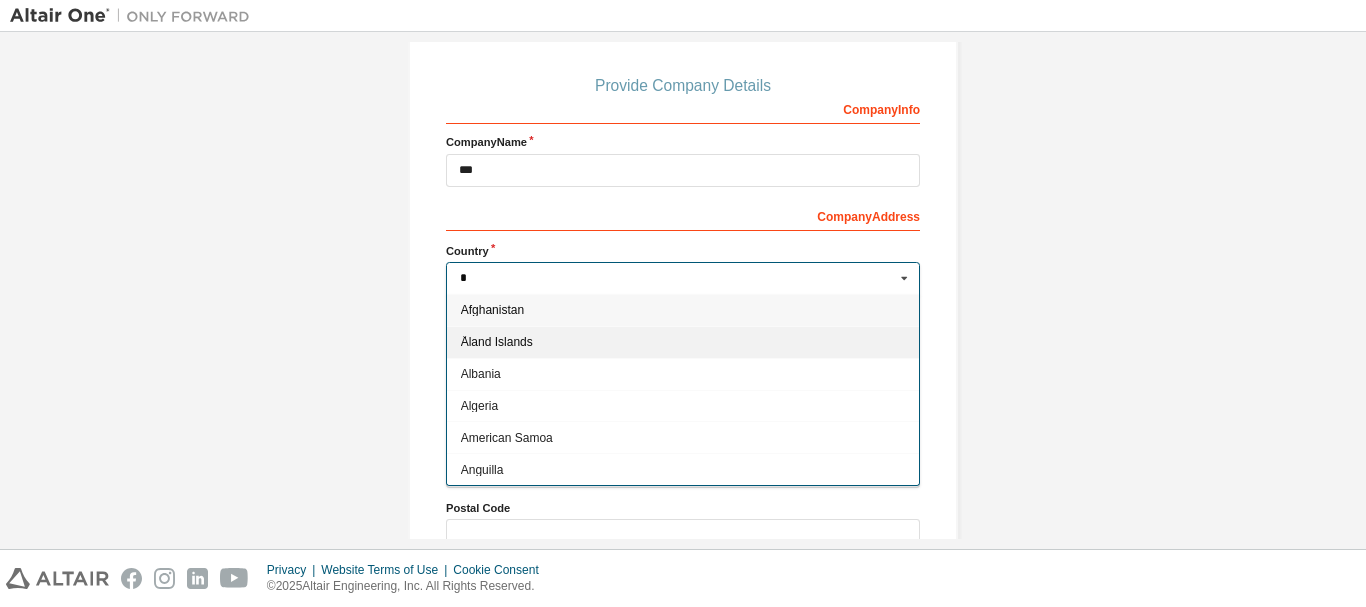 type on "**" 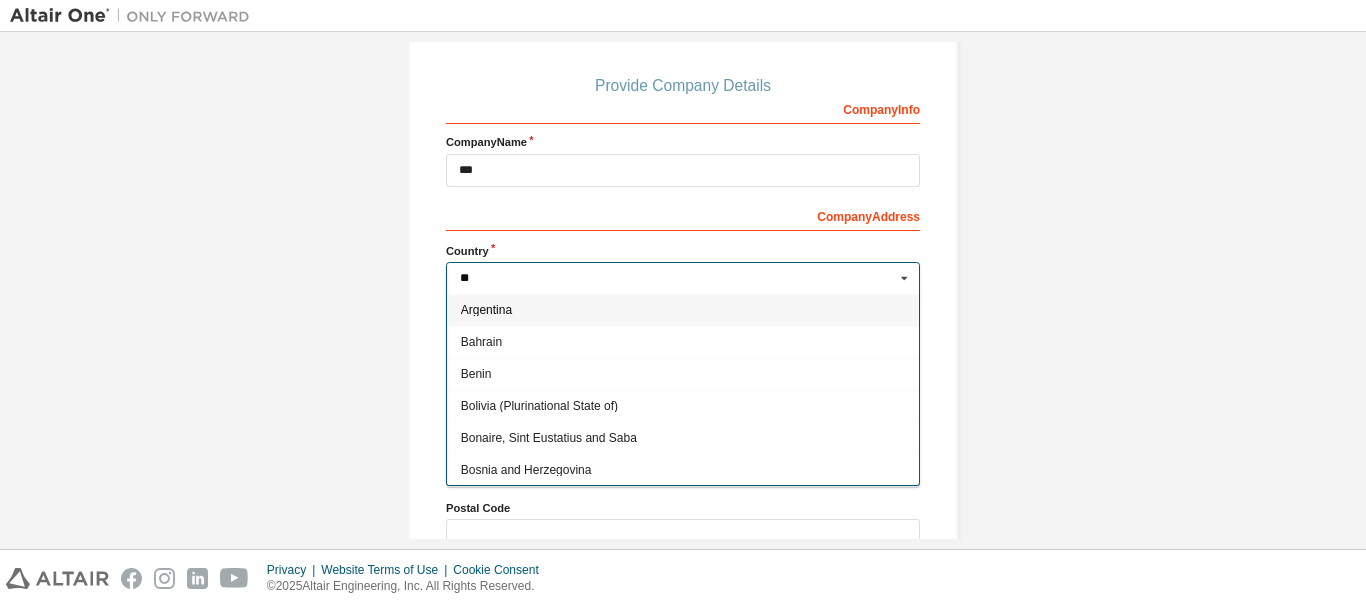 type on "***" 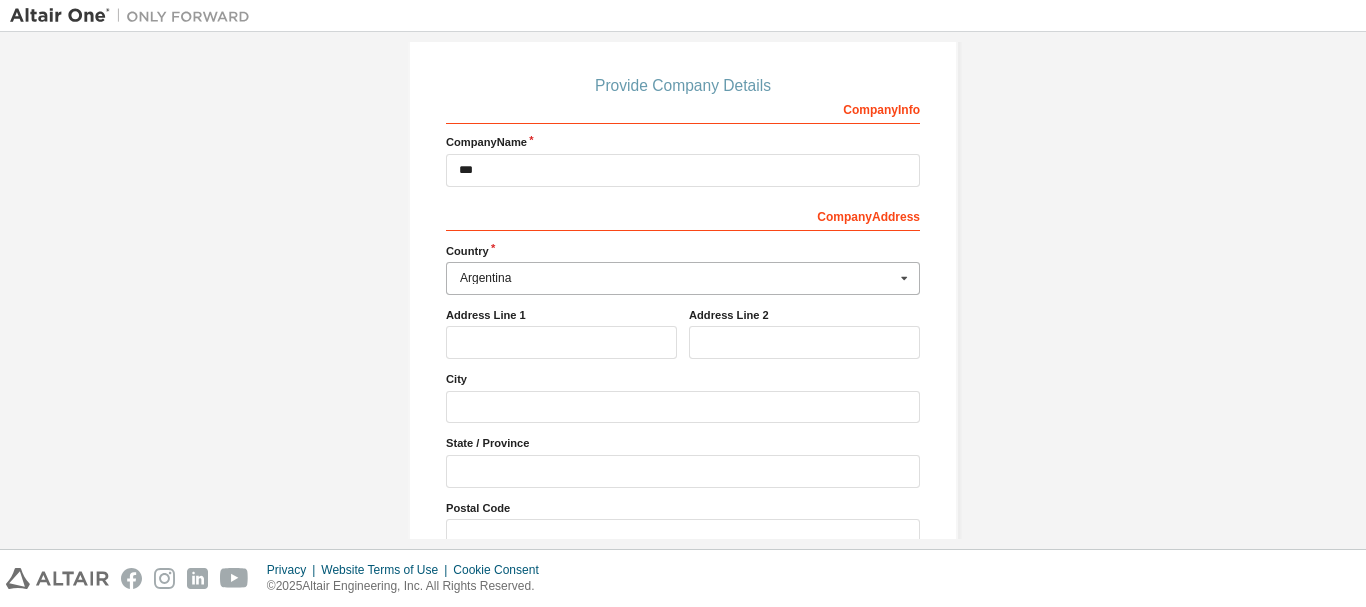 click on "Argentina" at bounding box center [677, 278] 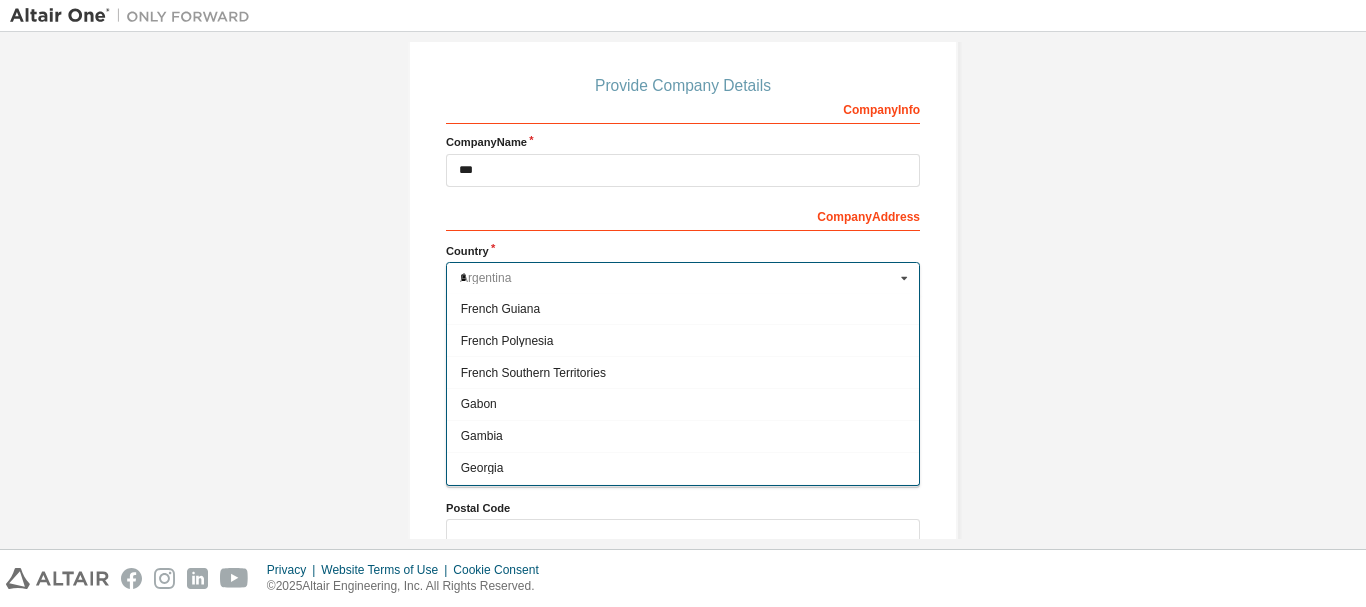 scroll, scrollTop: 0, scrollLeft: 0, axis: both 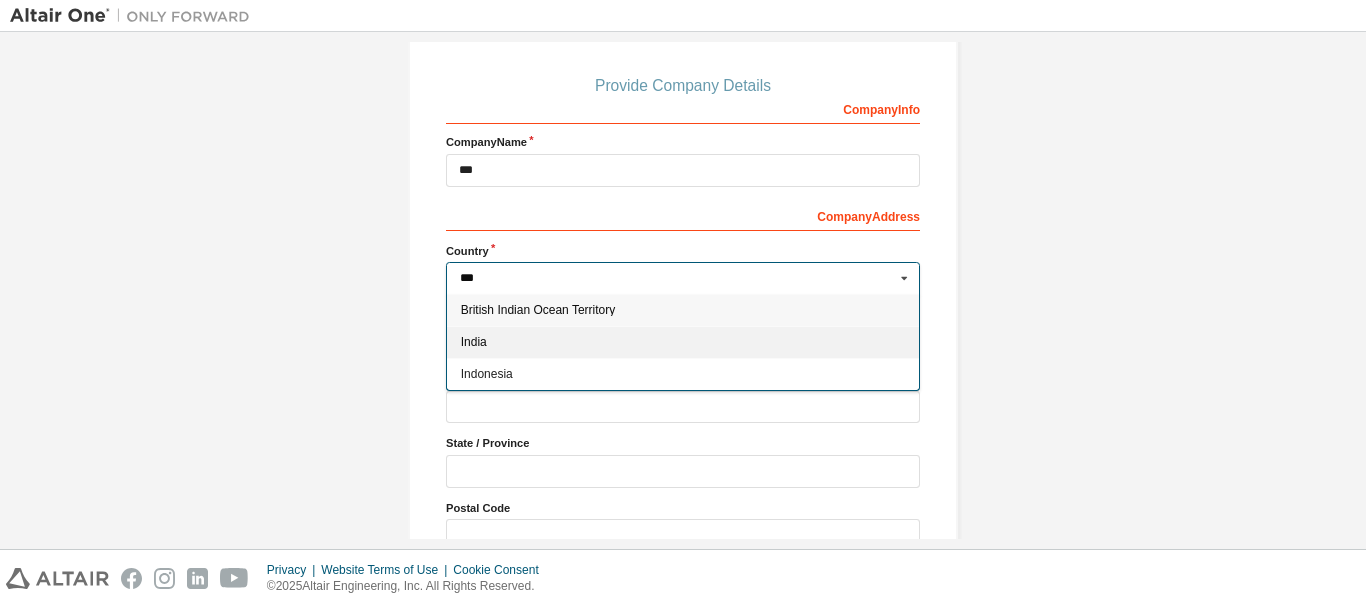 type on "***" 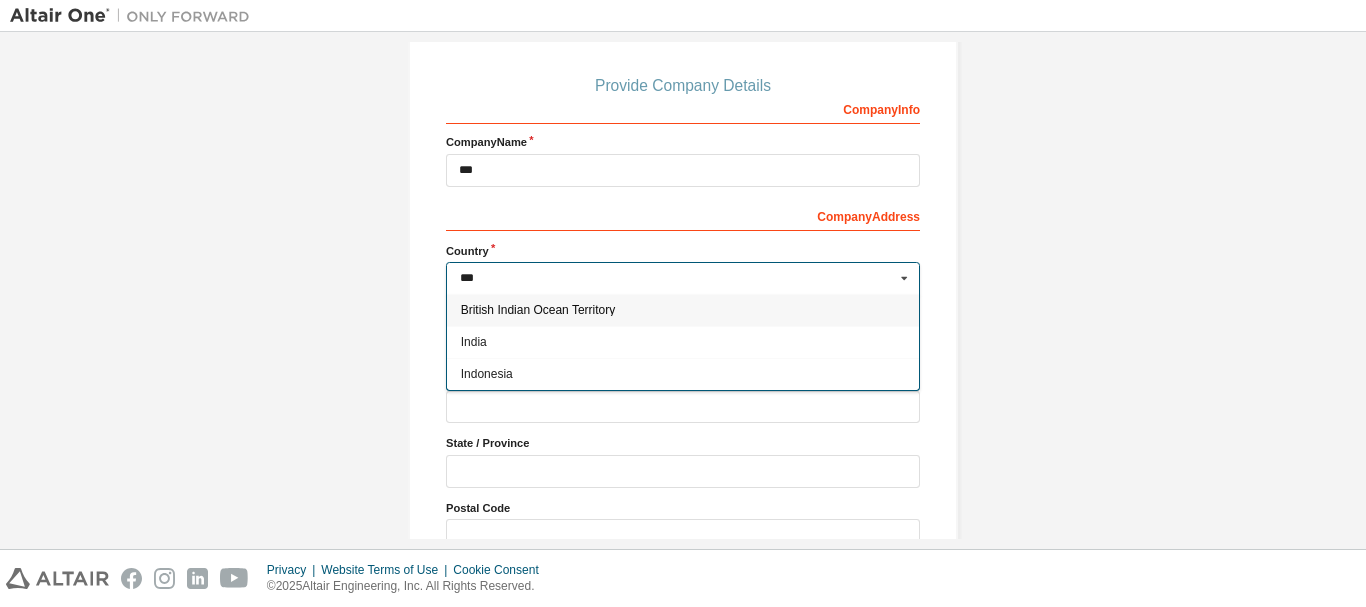 click on "India" at bounding box center [683, 342] 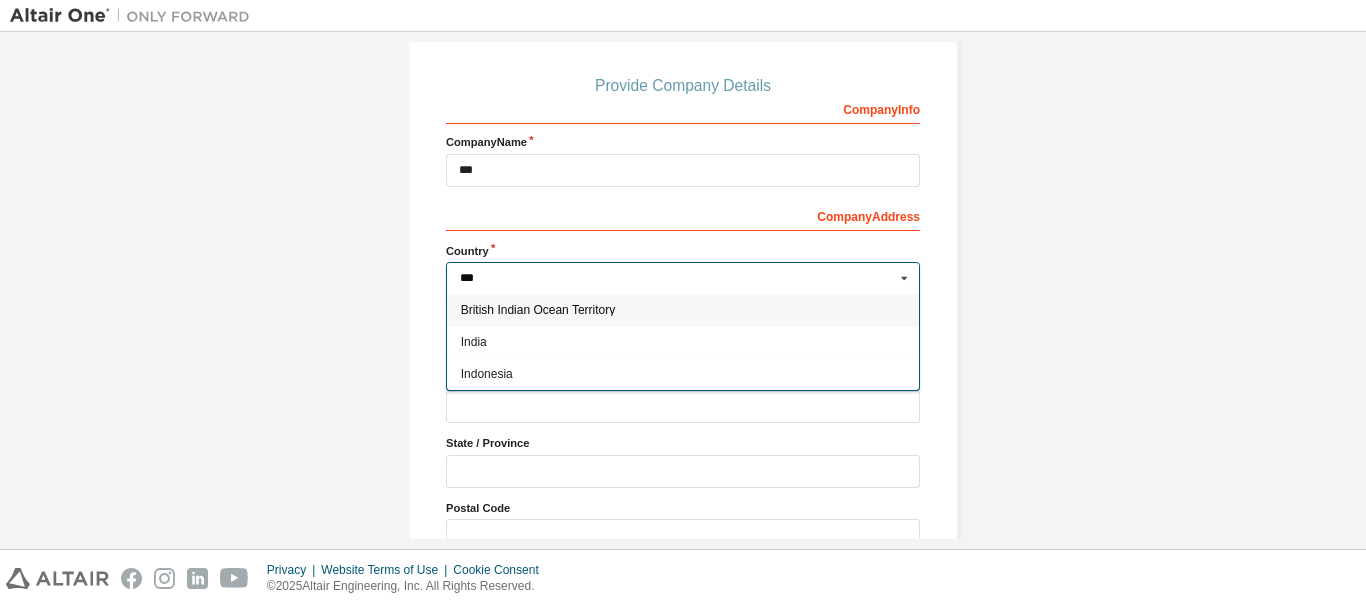 type on "***" 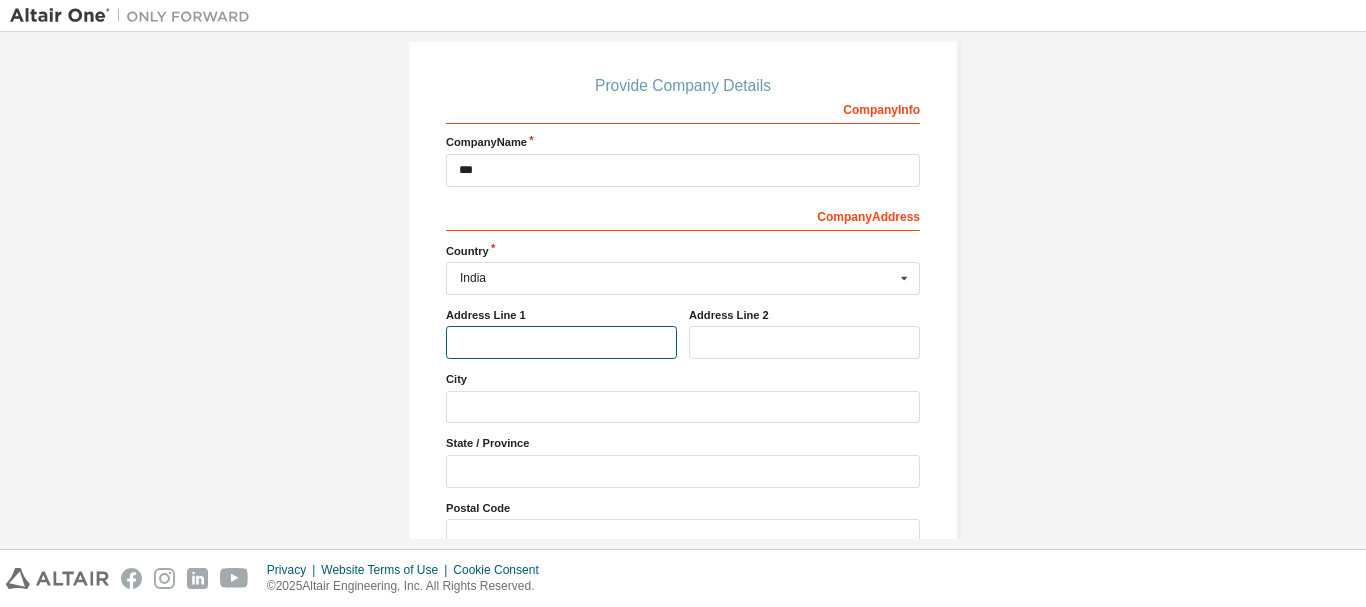 click at bounding box center (561, 342) 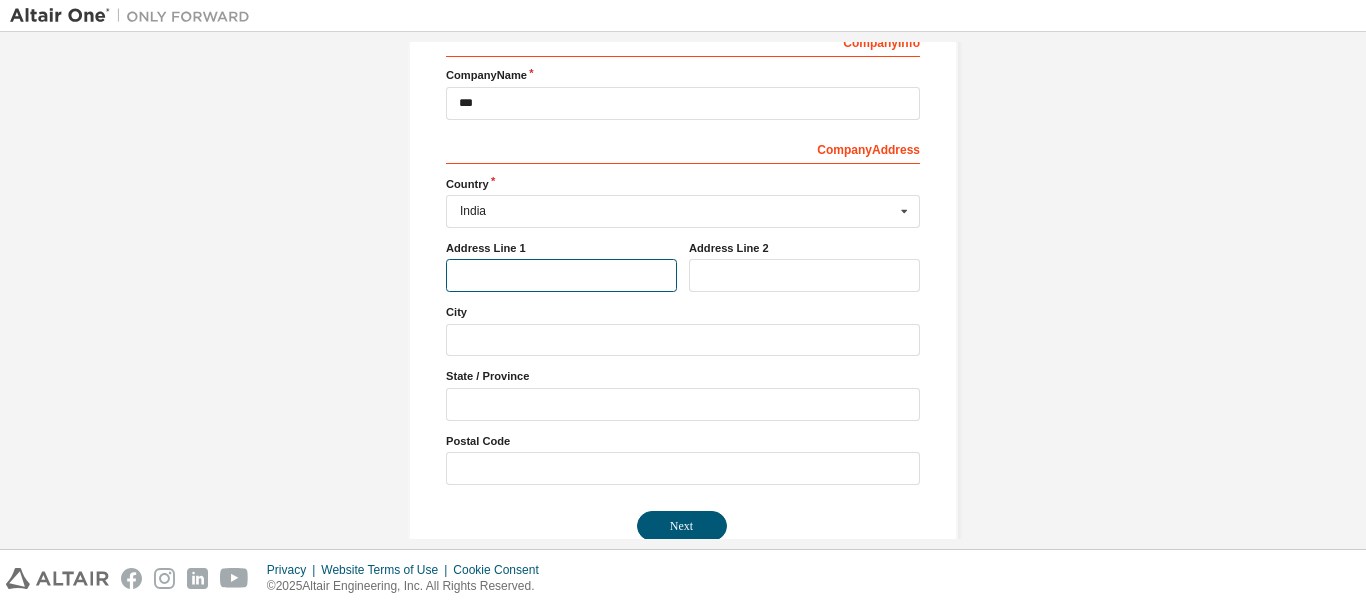 scroll, scrollTop: 300, scrollLeft: 0, axis: vertical 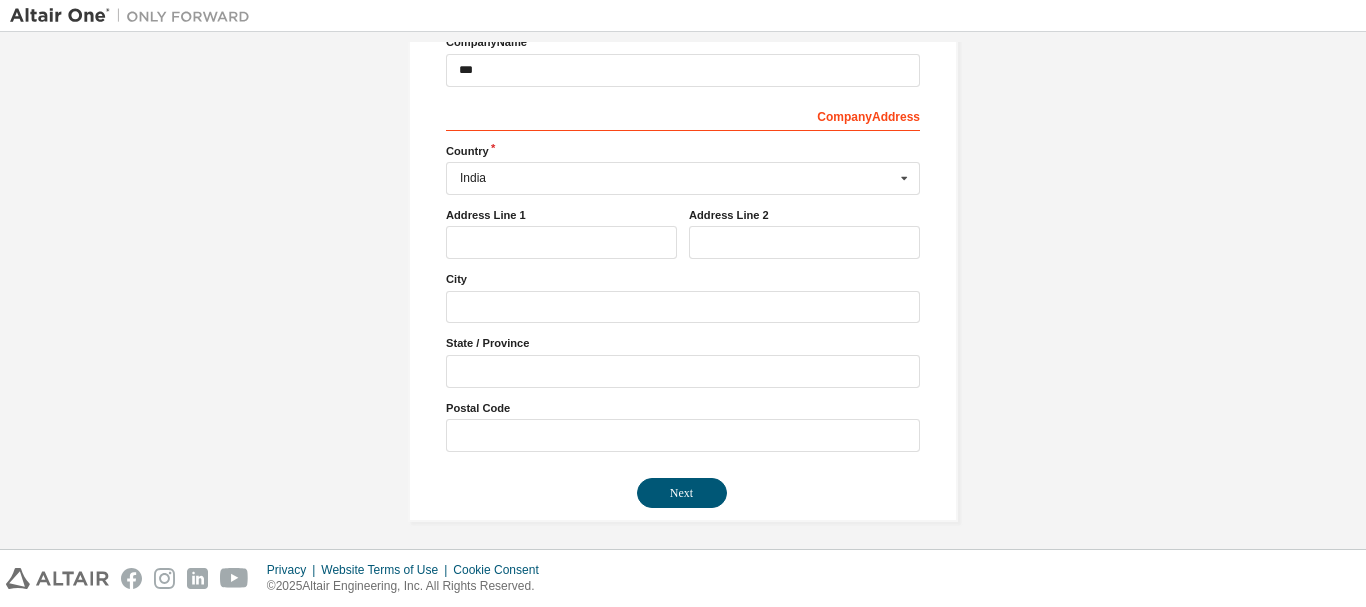click on "Create an Altair One Account For Free Trials, Licenses, Downloads, Learning & Documentation and so much more. Personal Info Verify Email Account Info Security Setup Provide Company Details Company Info Company Name *** Company Address *** Country [COUNTRY] Afghanistan Åland Islands Albania Algeria American Samoa Andorra Angola Anguilla Antarctica Antigua and Barbuda Argentina Armenia Aruba Australia Austria Azerbaijan Bahamas Bahrain Bangladesh Barbados Belgium Belize Benin Bermuda Bhutan Bolivia (Plurinational State of) Bonaire, Sint Eustatius and Saba Bosnia and Herzegovina Botswana Bouvet Island Brazil British Indian Ocean Territory Brunei Darussalam Bulgaria Burkina Faso Burundi Cabo Verde Cambodia Cameroon Canada Cayman Islands Central African Republic Chad Chile China Christmas Island Cocos (Keeling) Islands Colombia Comoros Congo Congo (Democratic Republic of the) Cook Islands Costa Rica Côte d'Ivoire Croatia Curaçao Cyprus Czech Republic Denmark Djibouti Dominica Dominican Republic Ecuador Egypt" at bounding box center [683, 144] 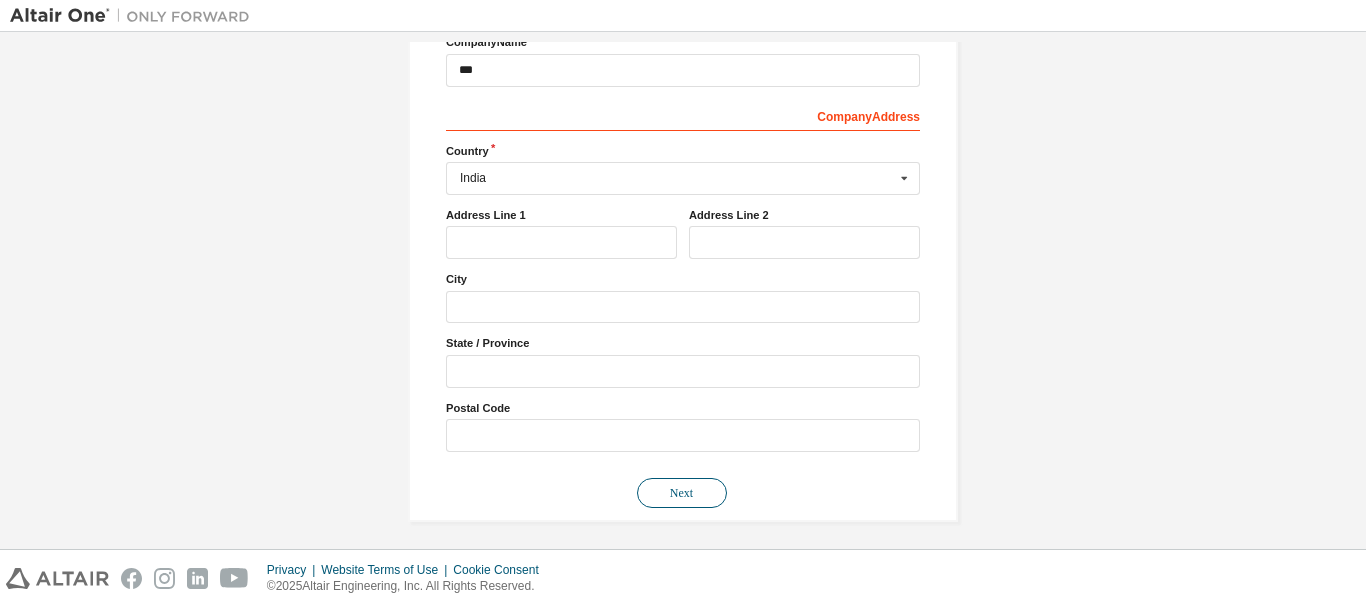 click on "Next" at bounding box center [682, 493] 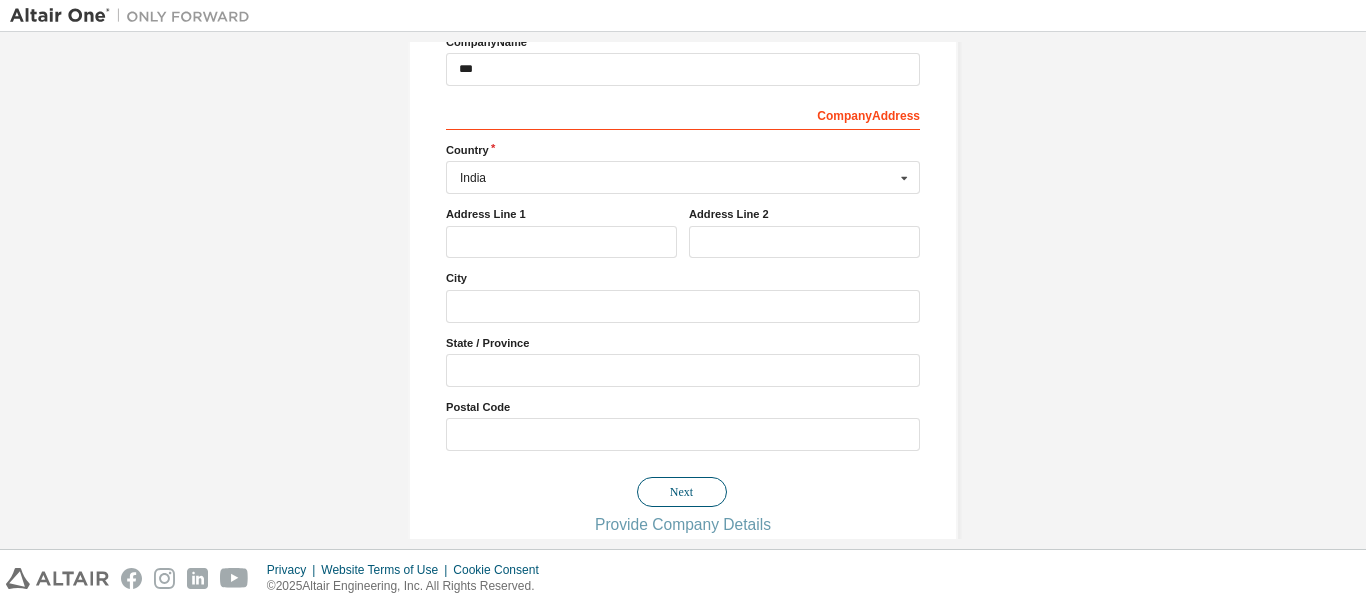 scroll, scrollTop: 0, scrollLeft: 0, axis: both 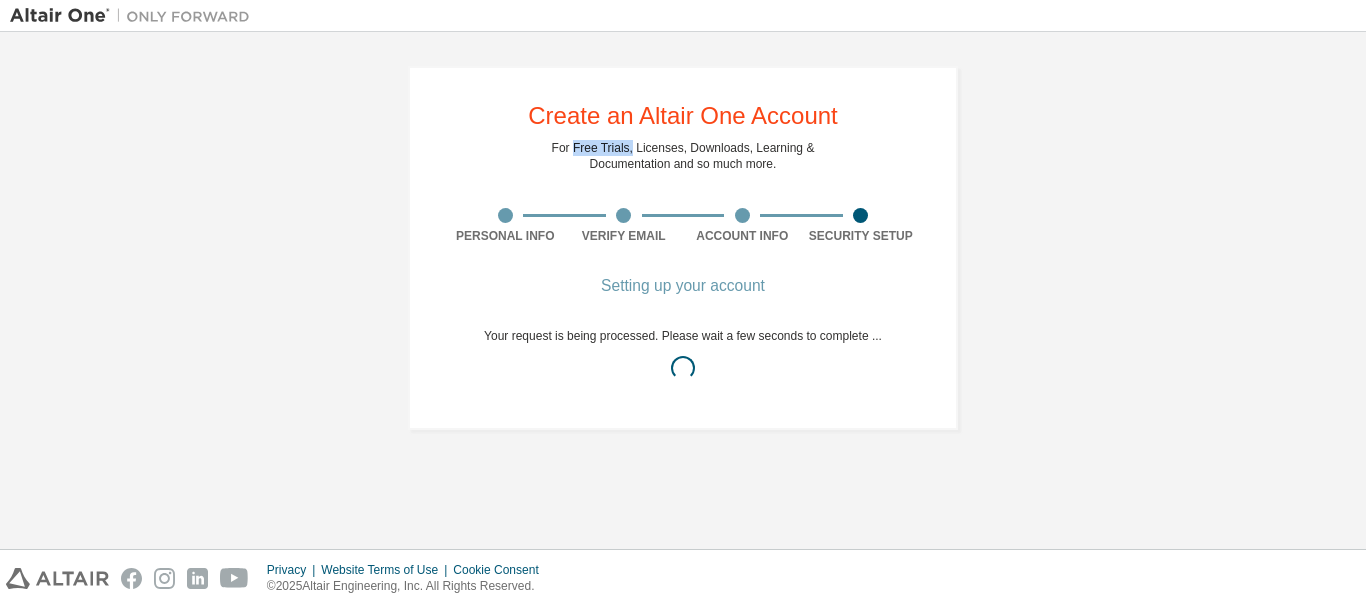 drag, startPoint x: 577, startPoint y: 140, endPoint x: 633, endPoint y: 148, distance: 56.568542 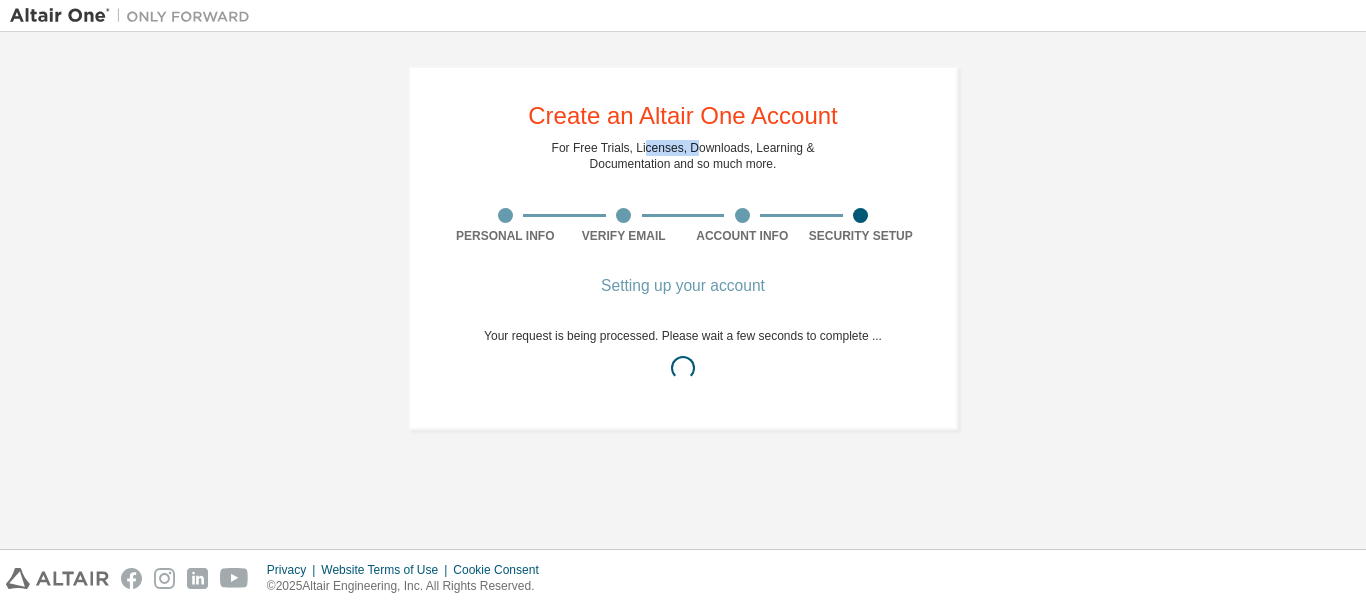 drag, startPoint x: 643, startPoint y: 150, endPoint x: 693, endPoint y: 152, distance: 50.039986 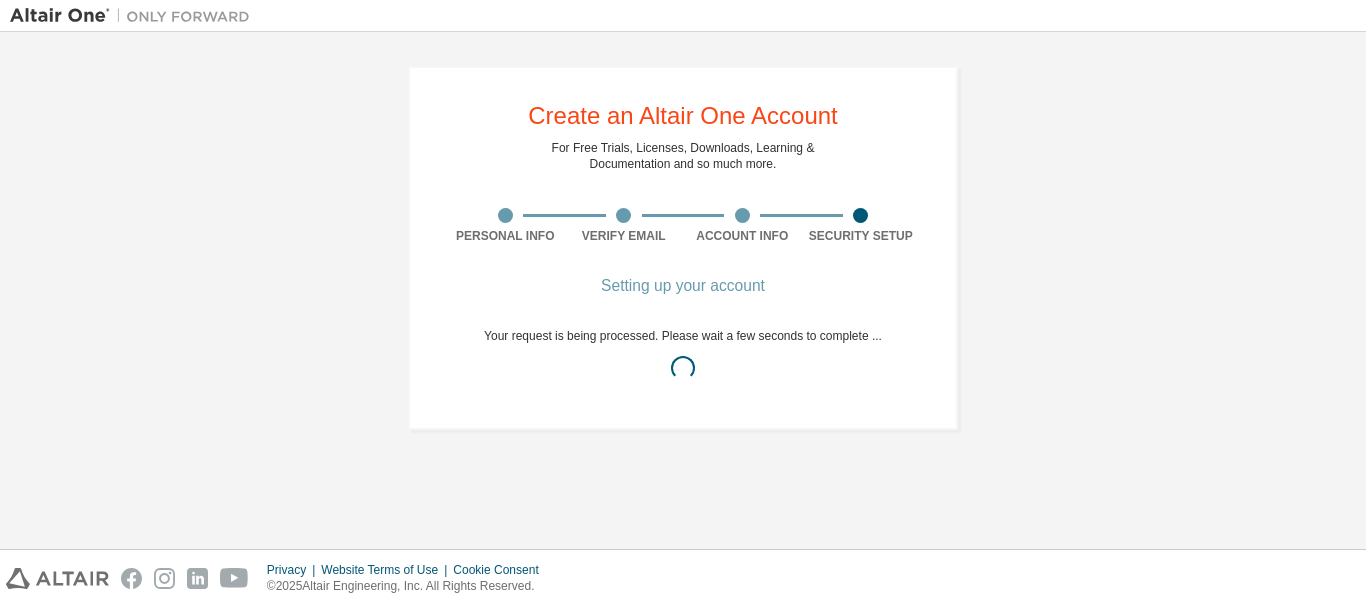 click on "For Free Trials, Licenses, Downloads, Learning &  Documentation and so much more." at bounding box center (683, 156) 